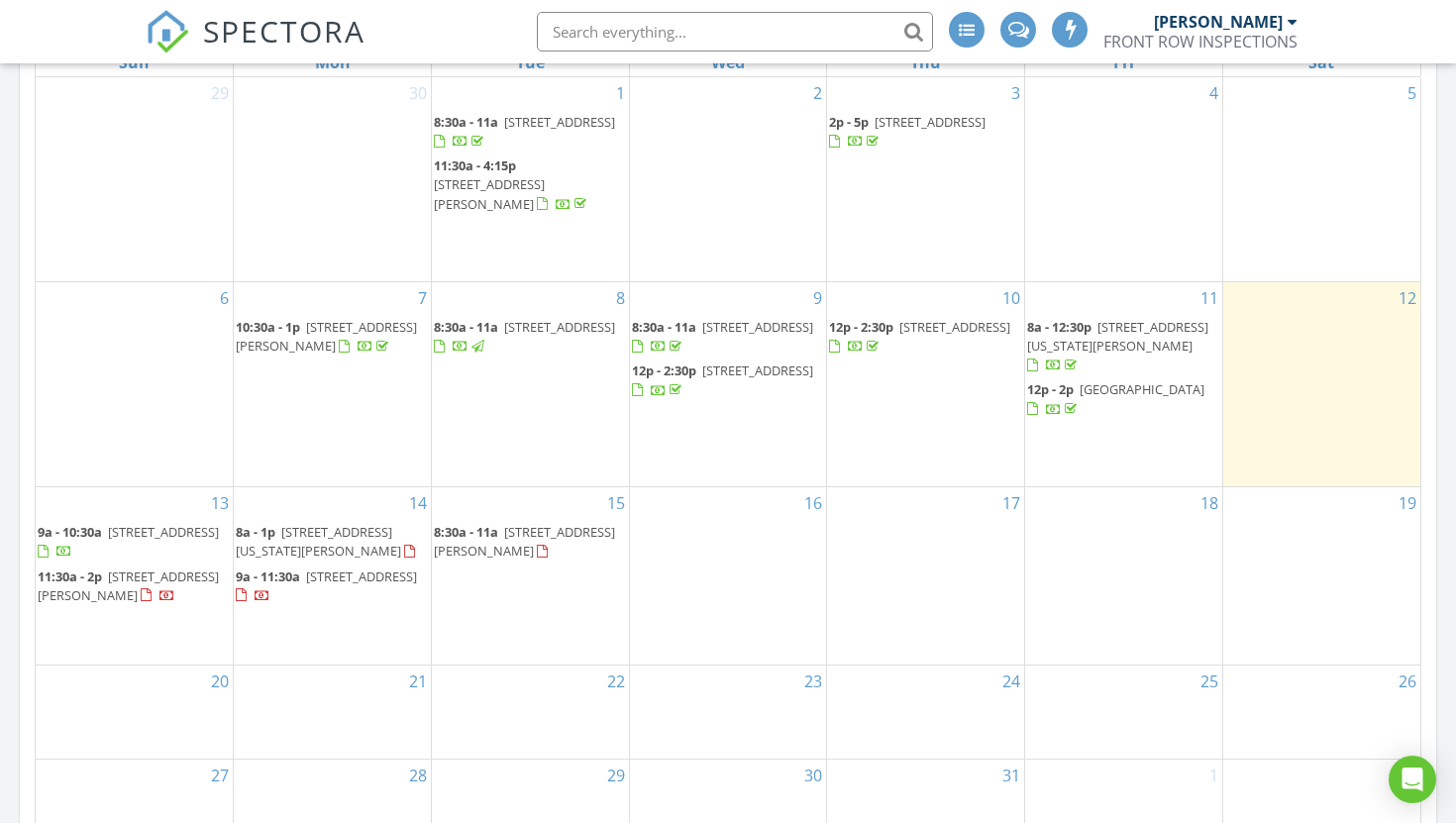 scroll, scrollTop: 0, scrollLeft: 0, axis: both 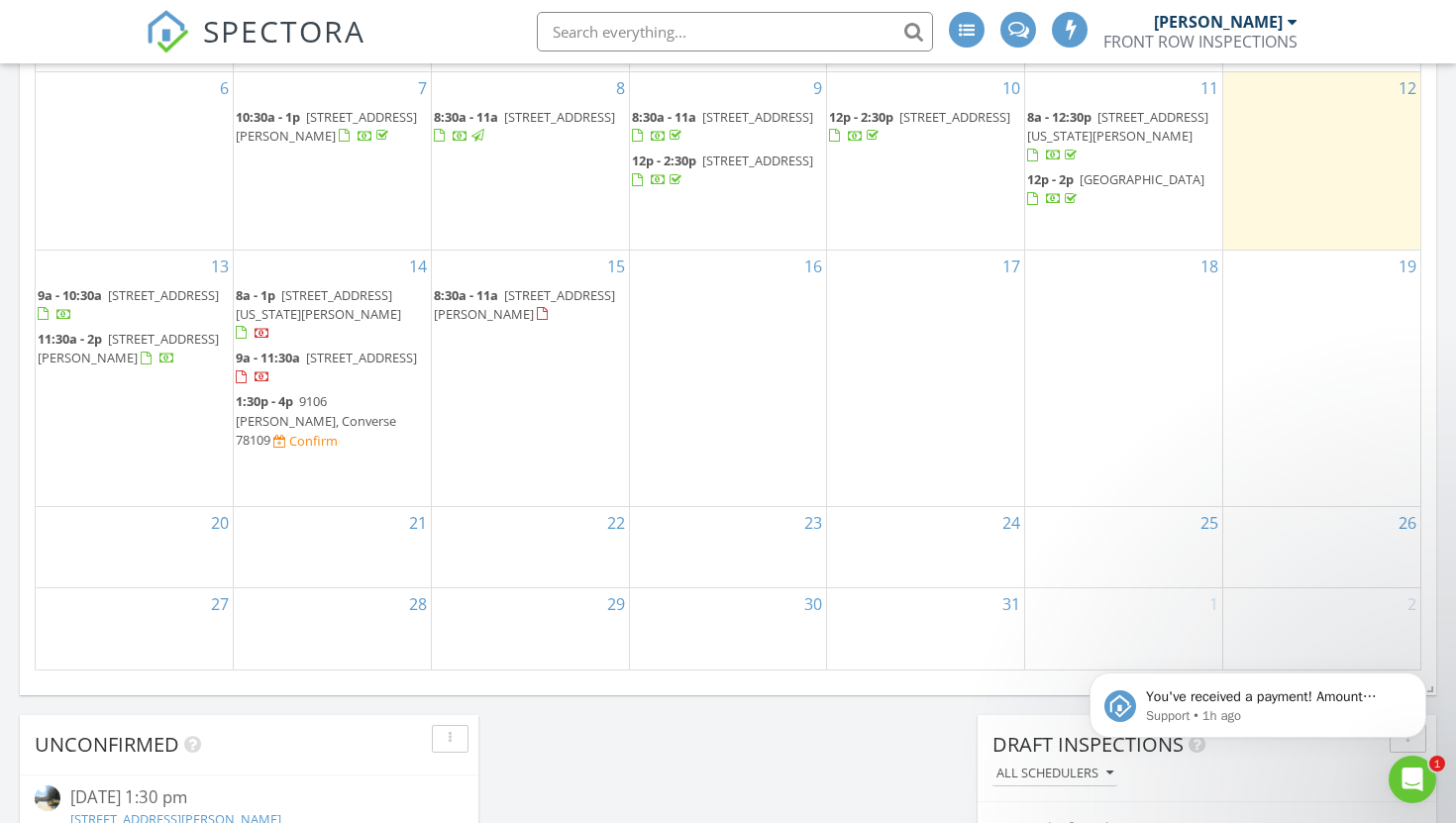 click on "9106 [PERSON_NAME], Converse 78109" at bounding box center (316, 420) 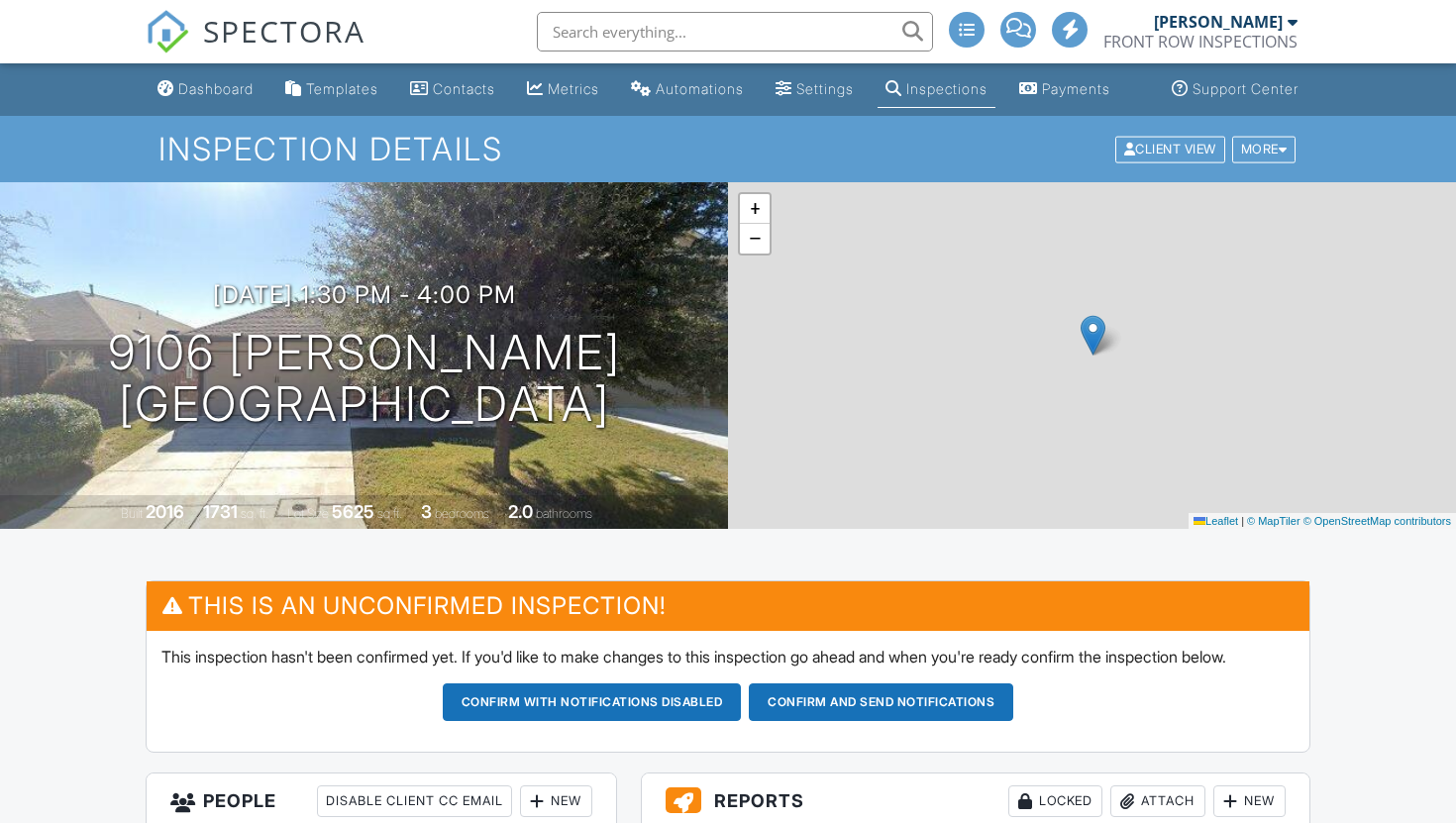 scroll, scrollTop: 0, scrollLeft: 0, axis: both 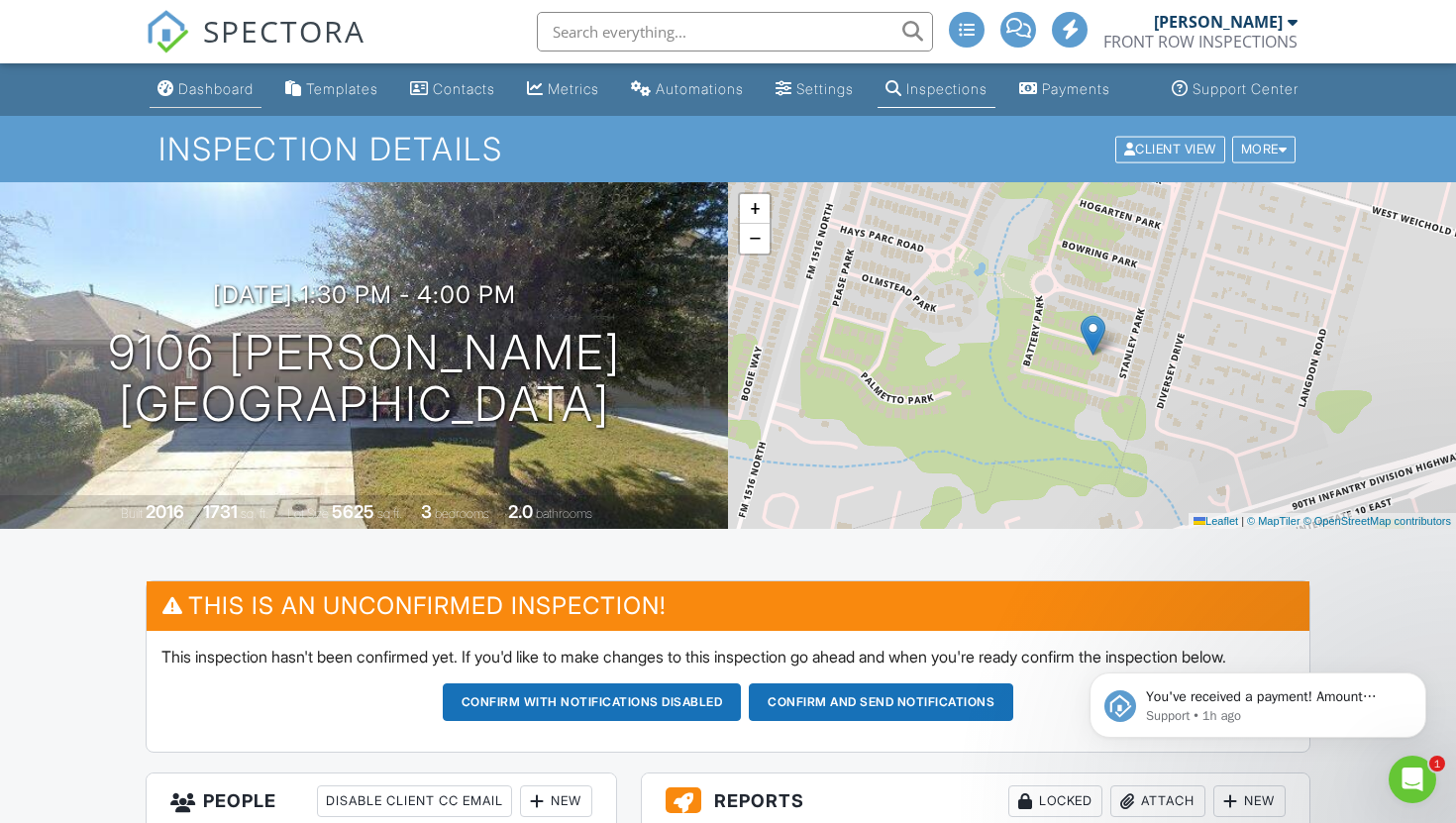 click on "Dashboard" at bounding box center [216, 88] 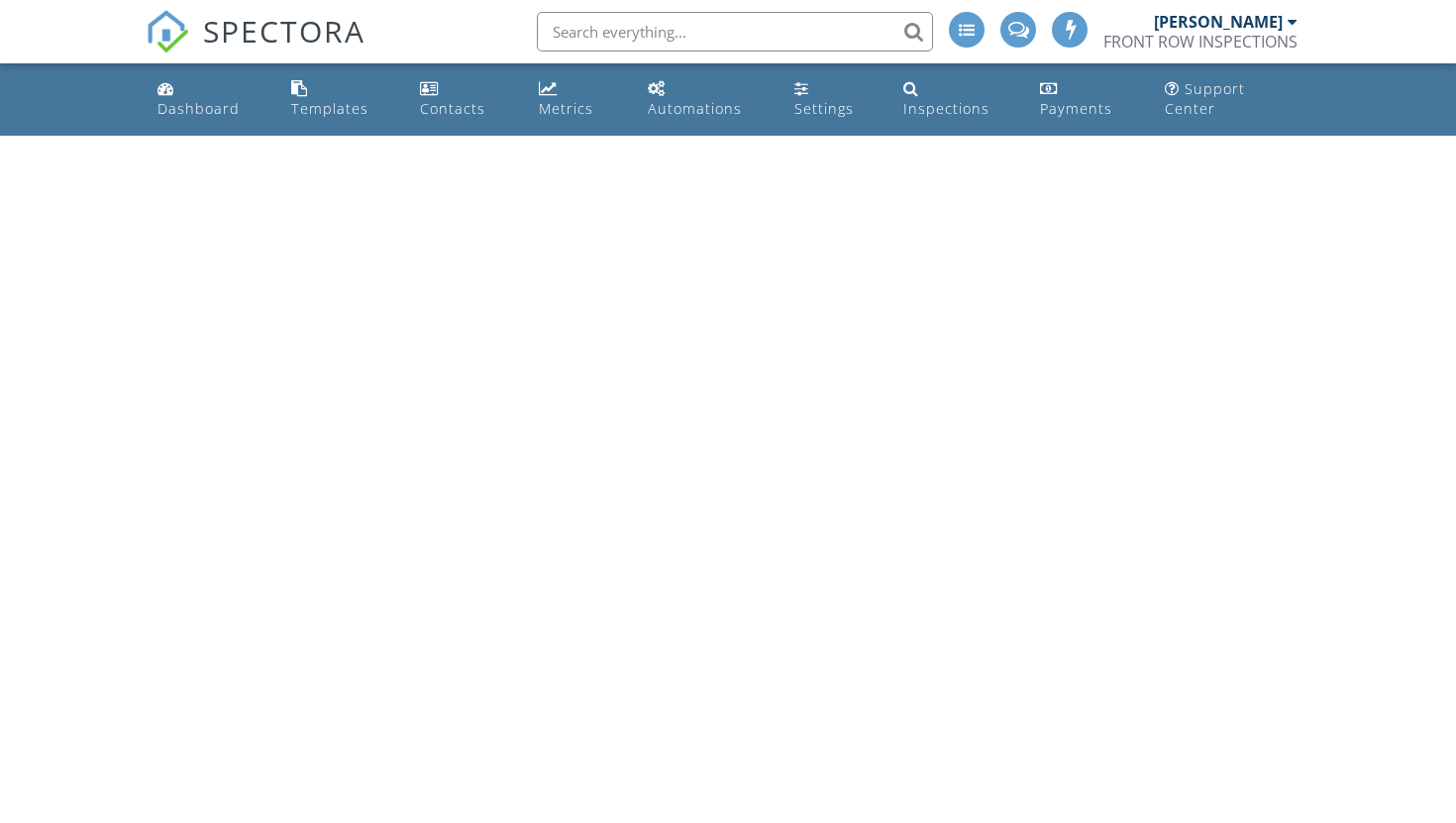 scroll, scrollTop: 0, scrollLeft: 0, axis: both 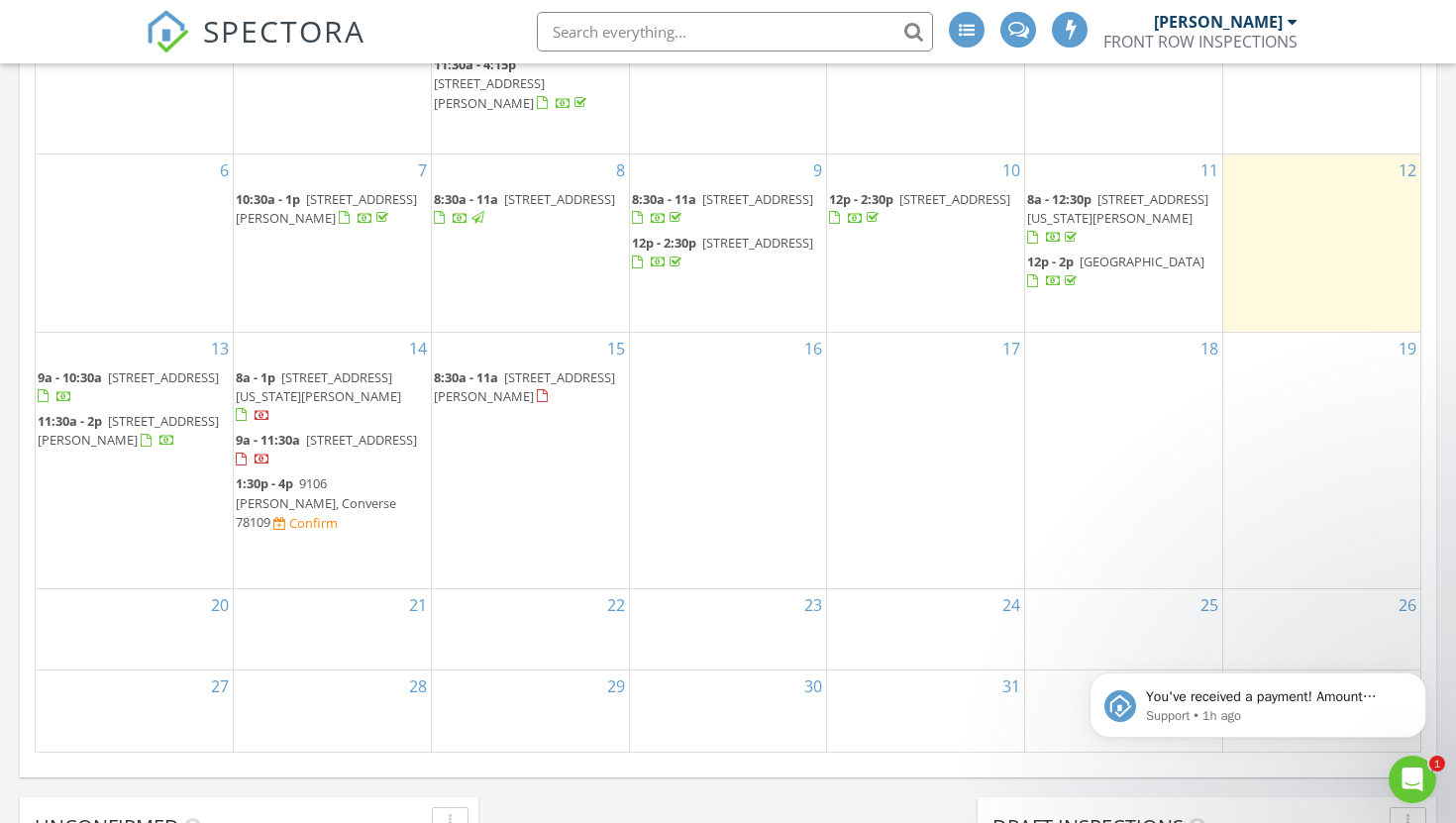 click on "9106 Blanco Pk, Converse 78109" at bounding box center [316, 502] 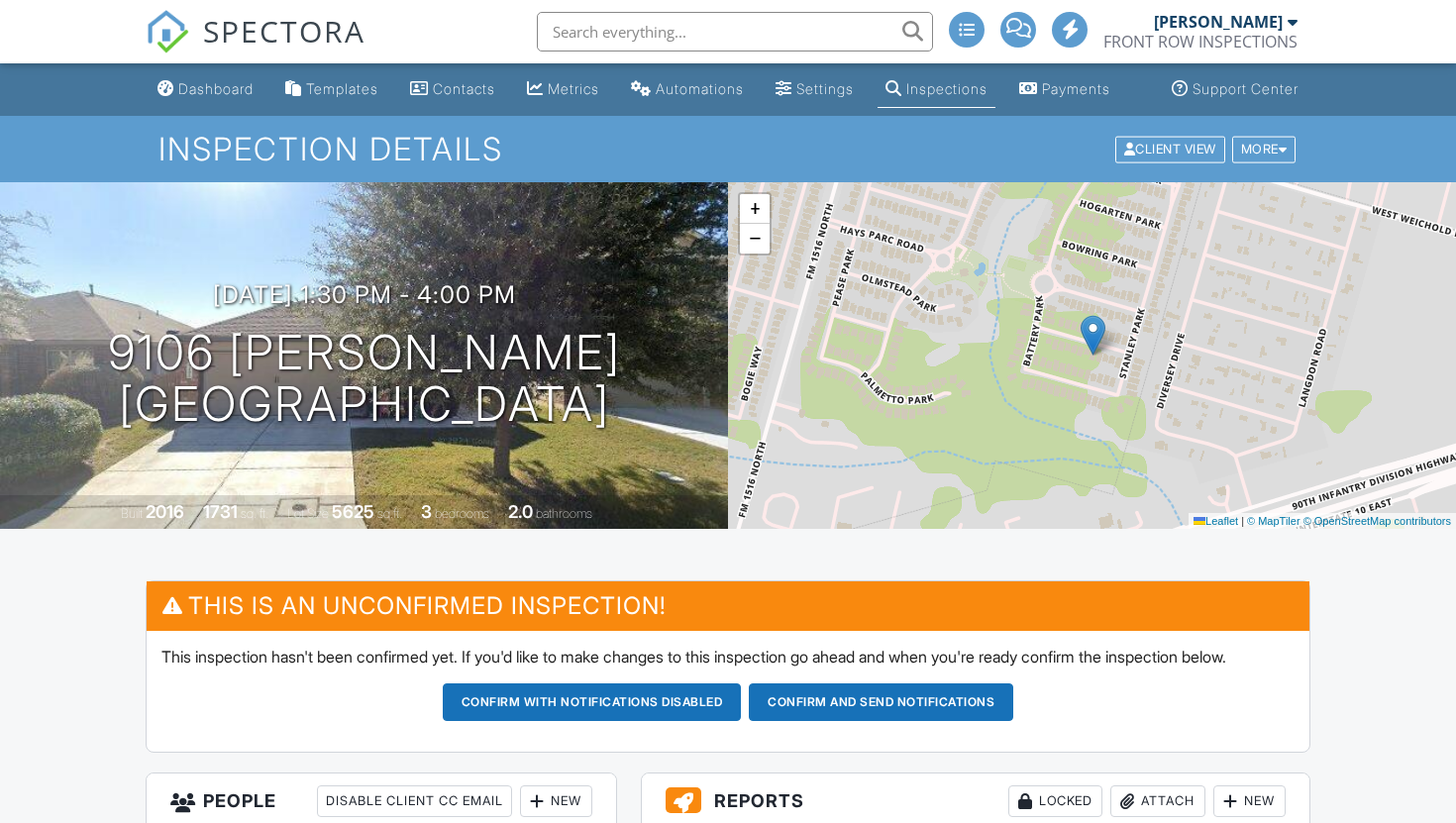 scroll, scrollTop: 102, scrollLeft: 0, axis: vertical 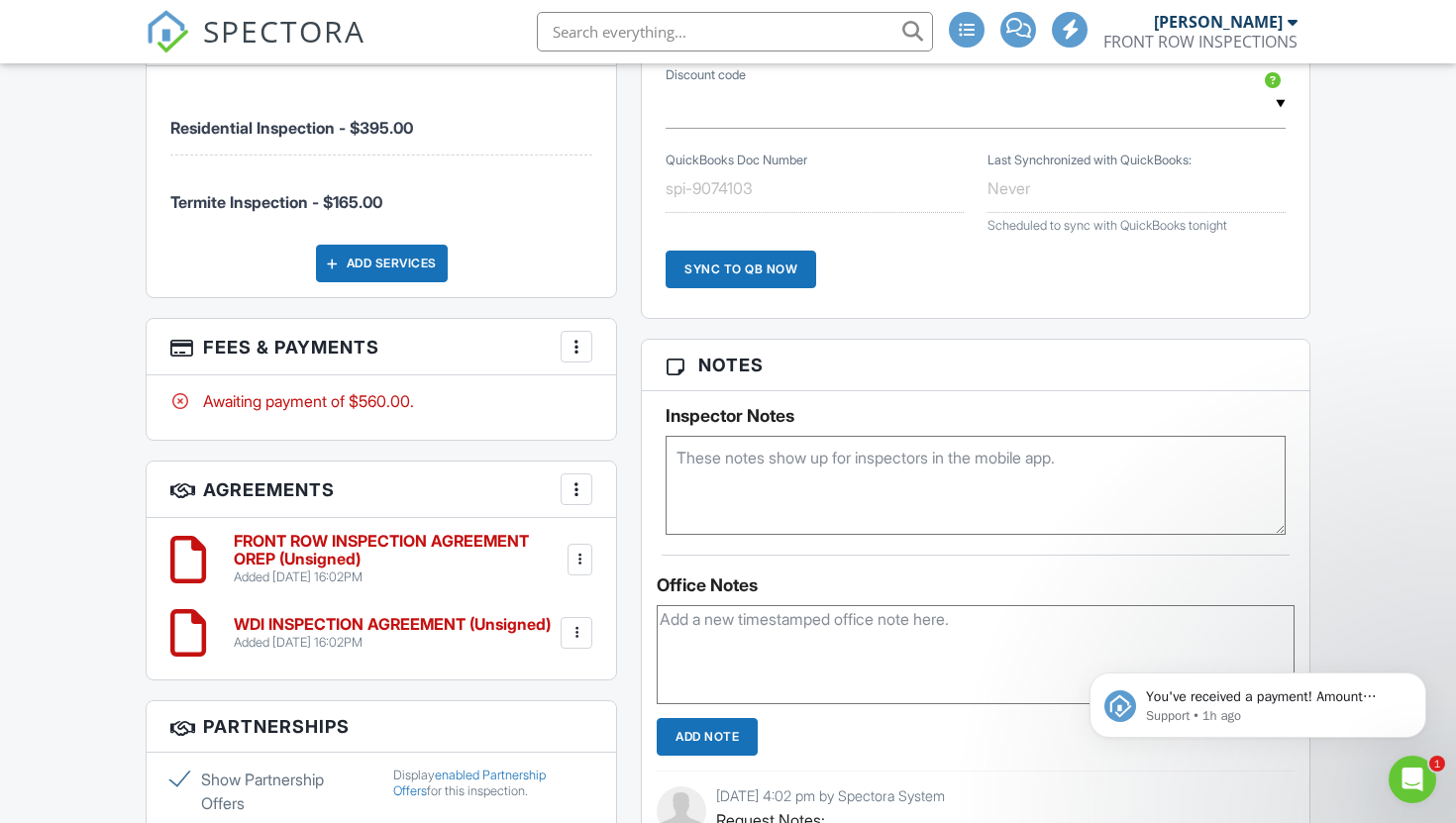 click at bounding box center (576, 347) 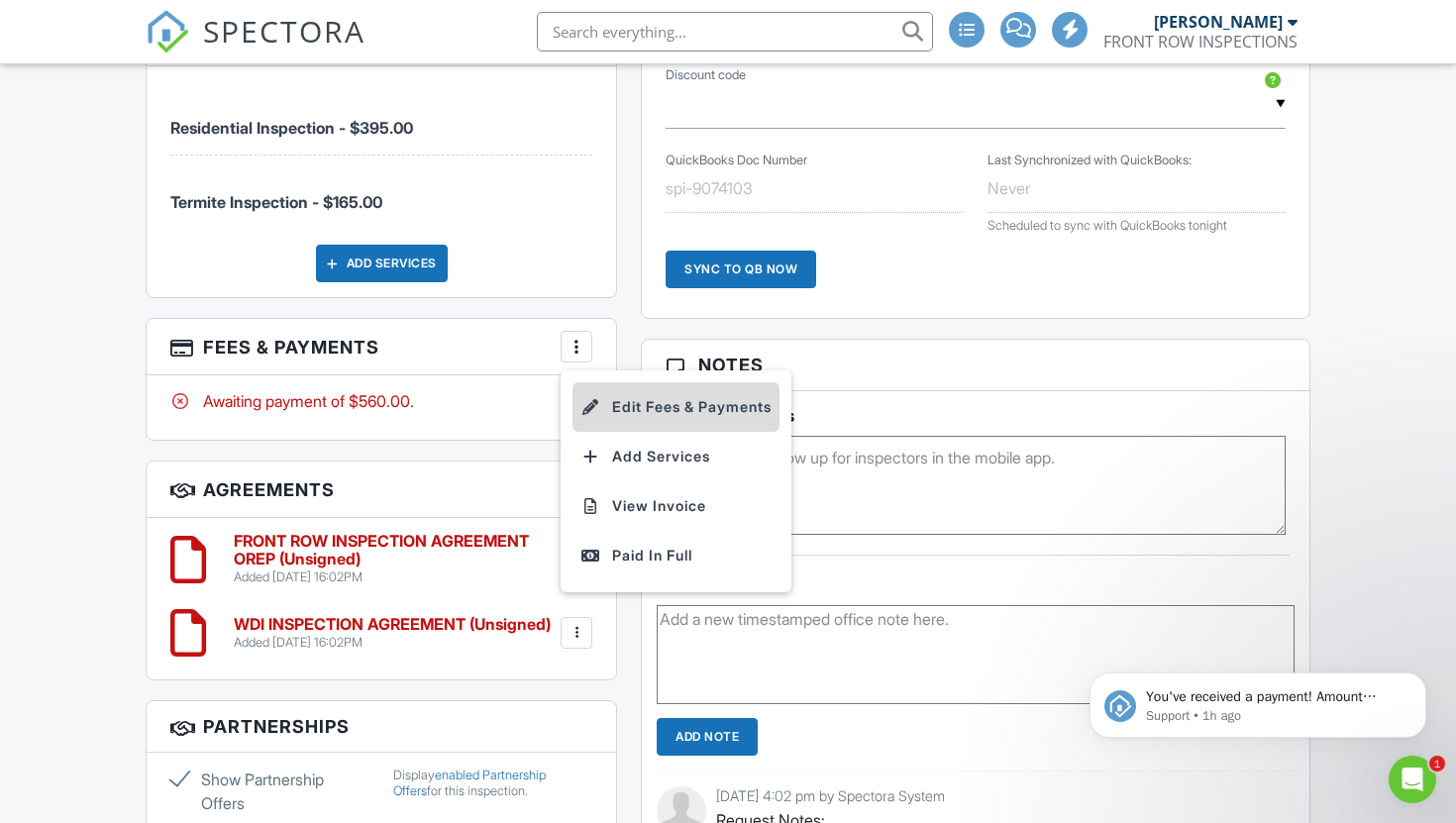 click on "Edit Fees & Payments" at bounding box center [676, 407] 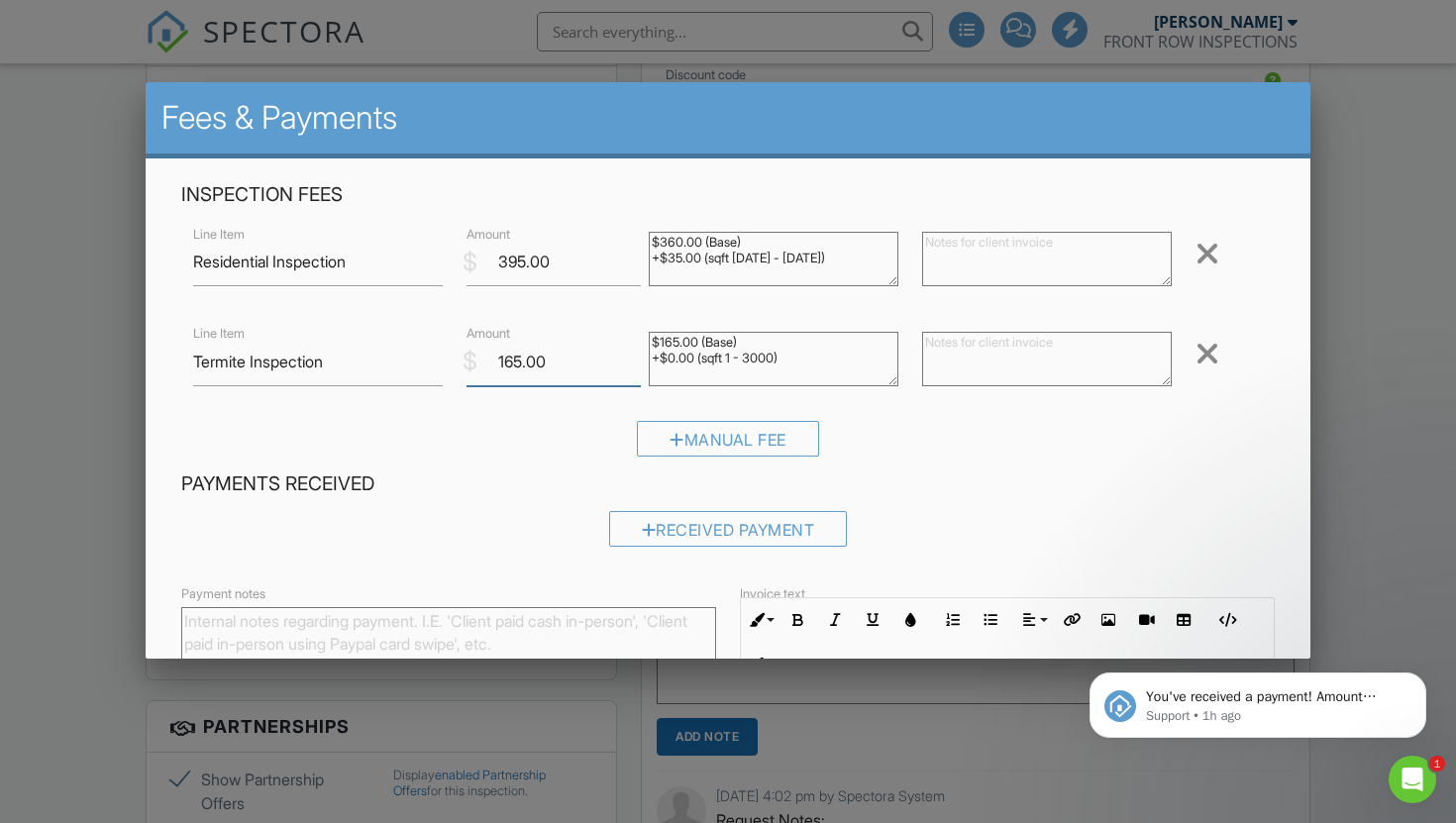 drag, startPoint x: 543, startPoint y: 363, endPoint x: 476, endPoint y: 360, distance: 67.06713 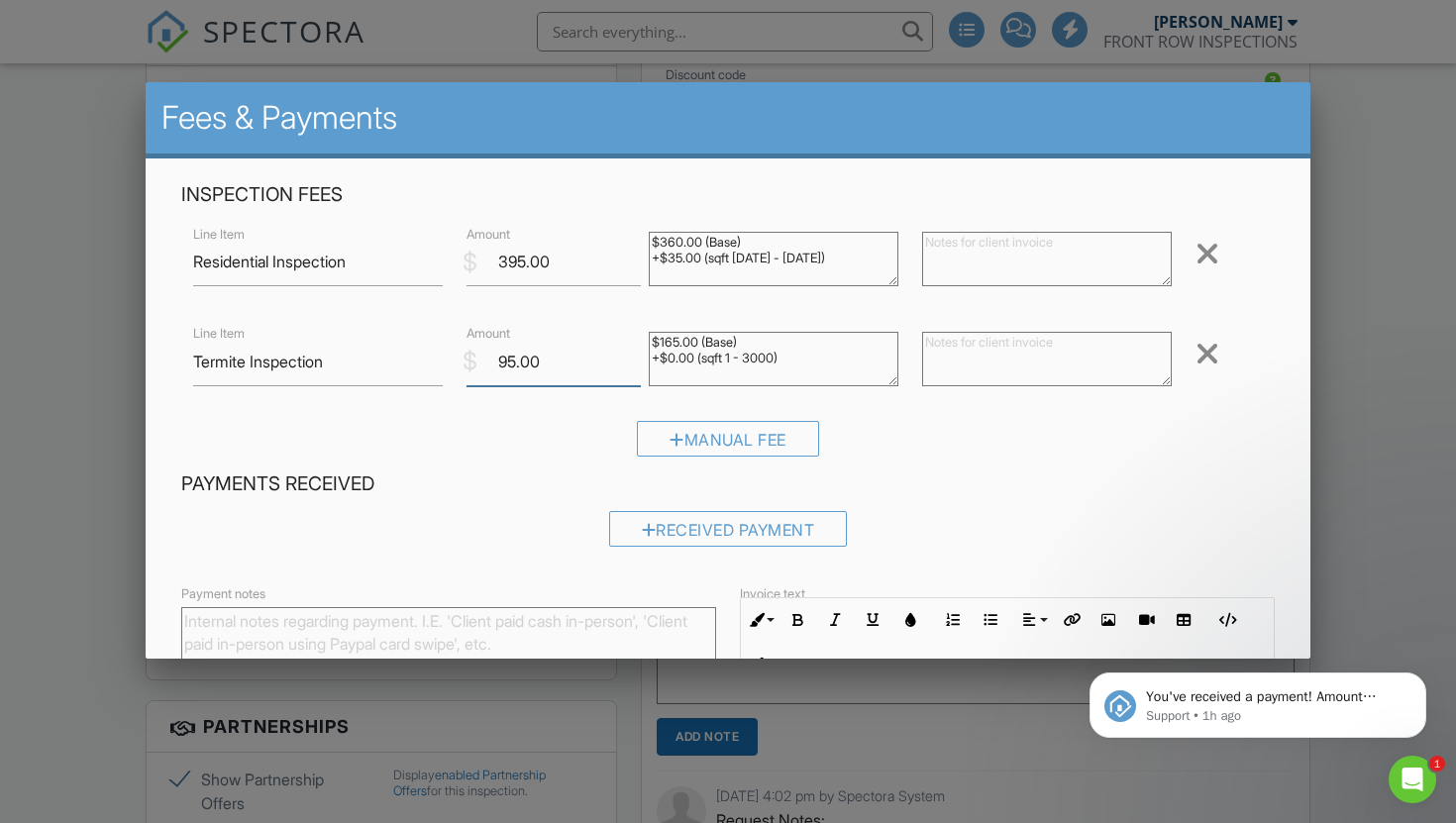 type on "95.00" 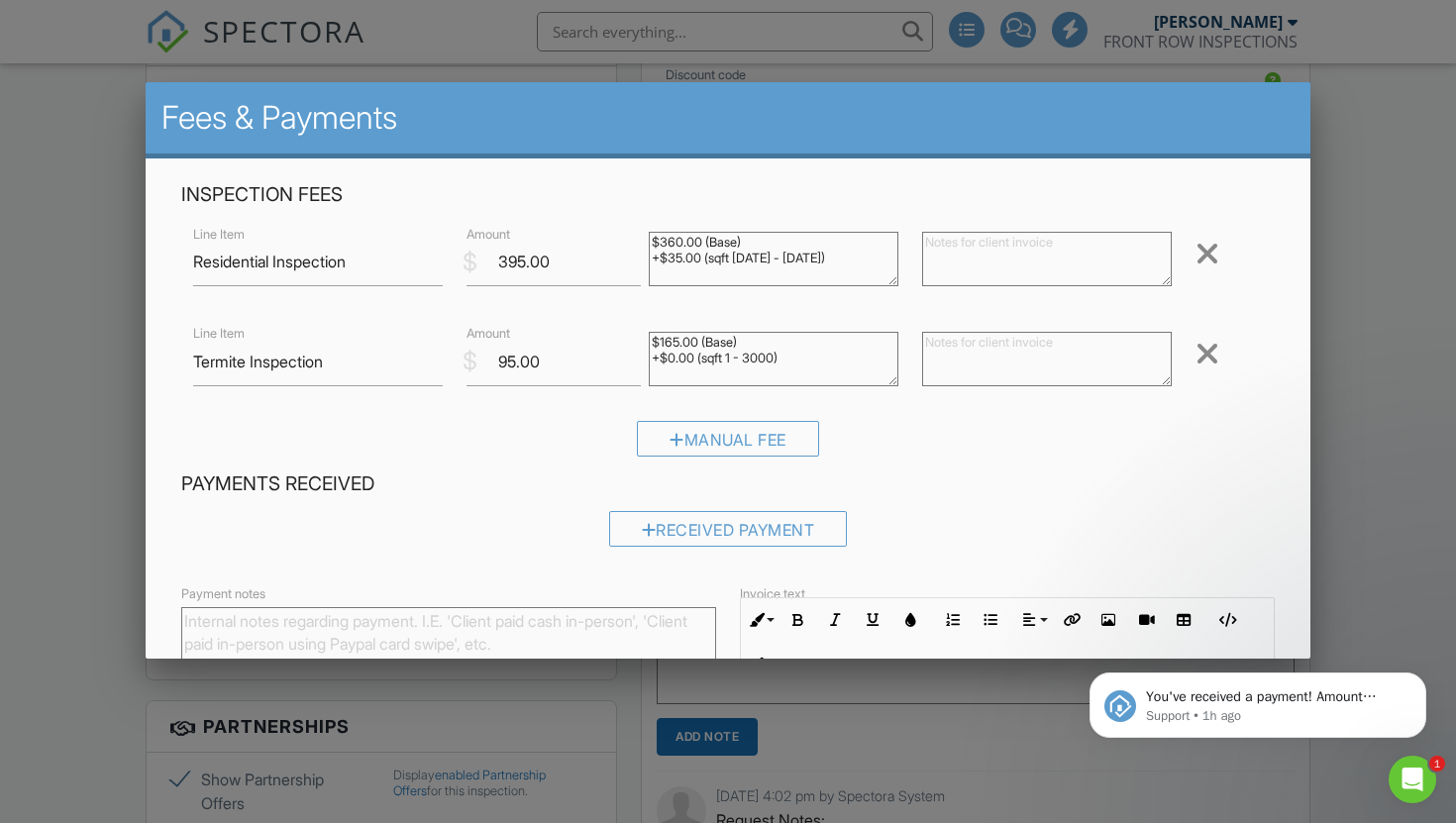 click on "Manual Fee" at bounding box center (728, 446) 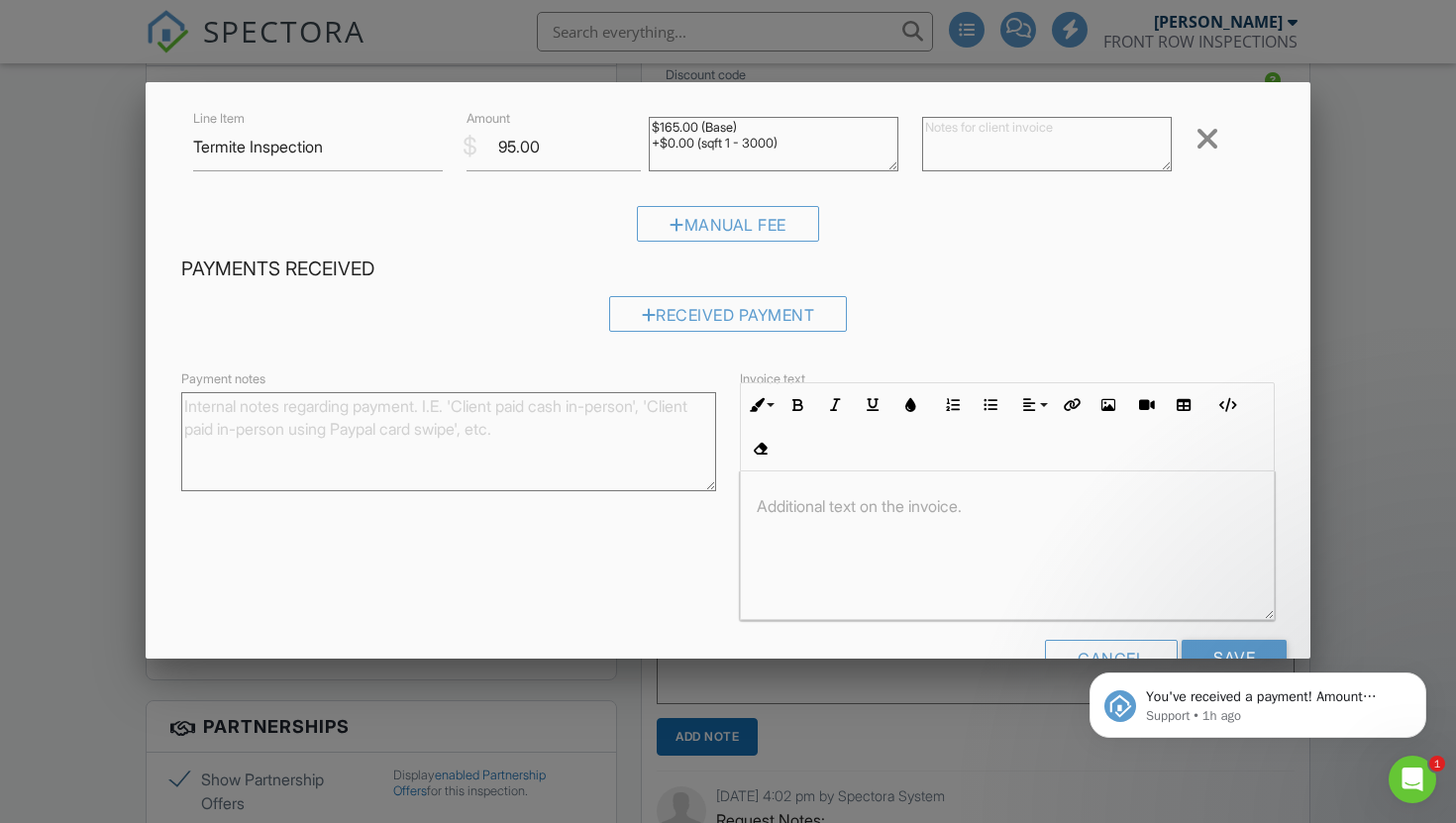 scroll, scrollTop: 271, scrollLeft: 0, axis: vertical 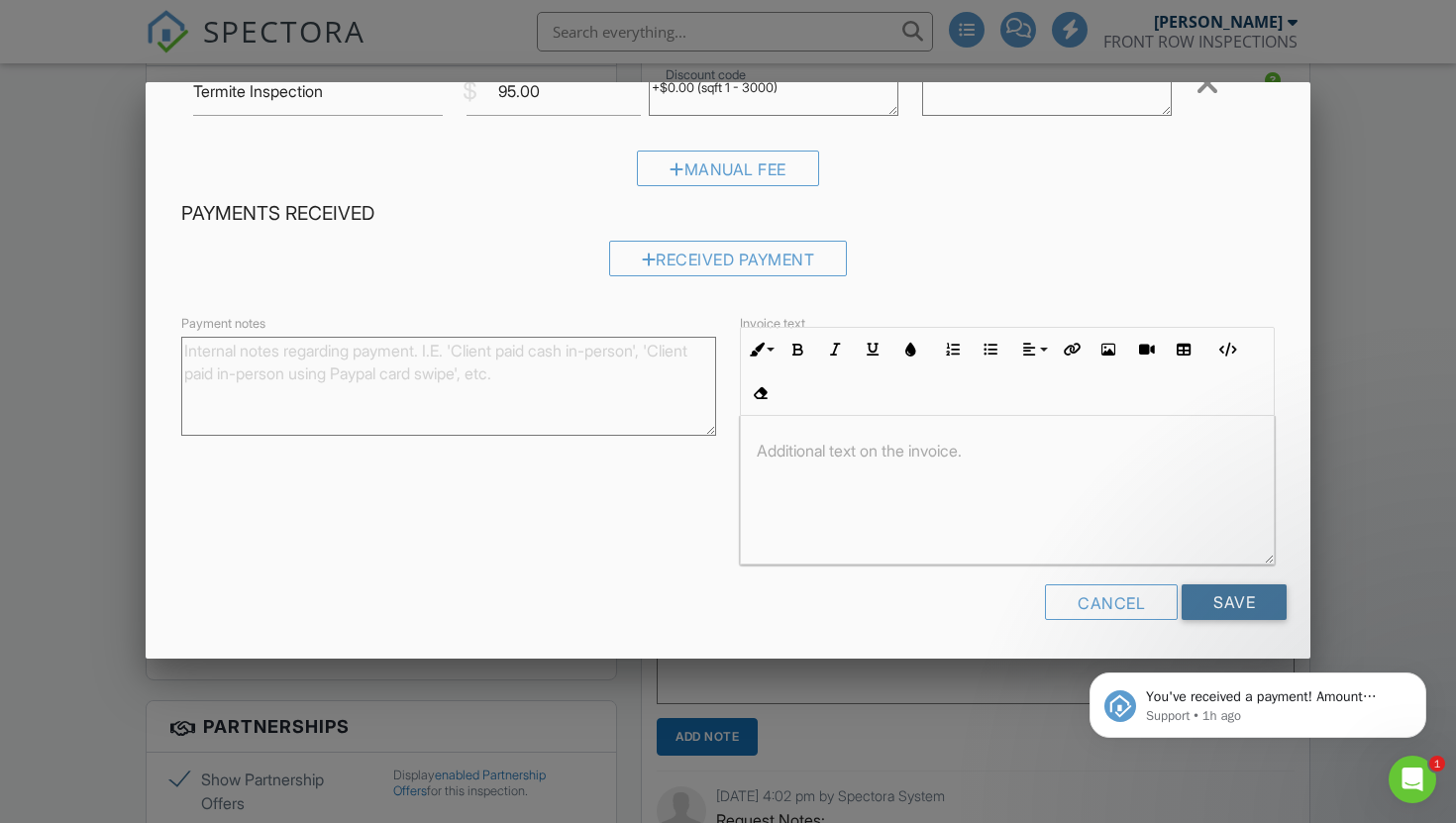 click on "Save" at bounding box center (1234, 602) 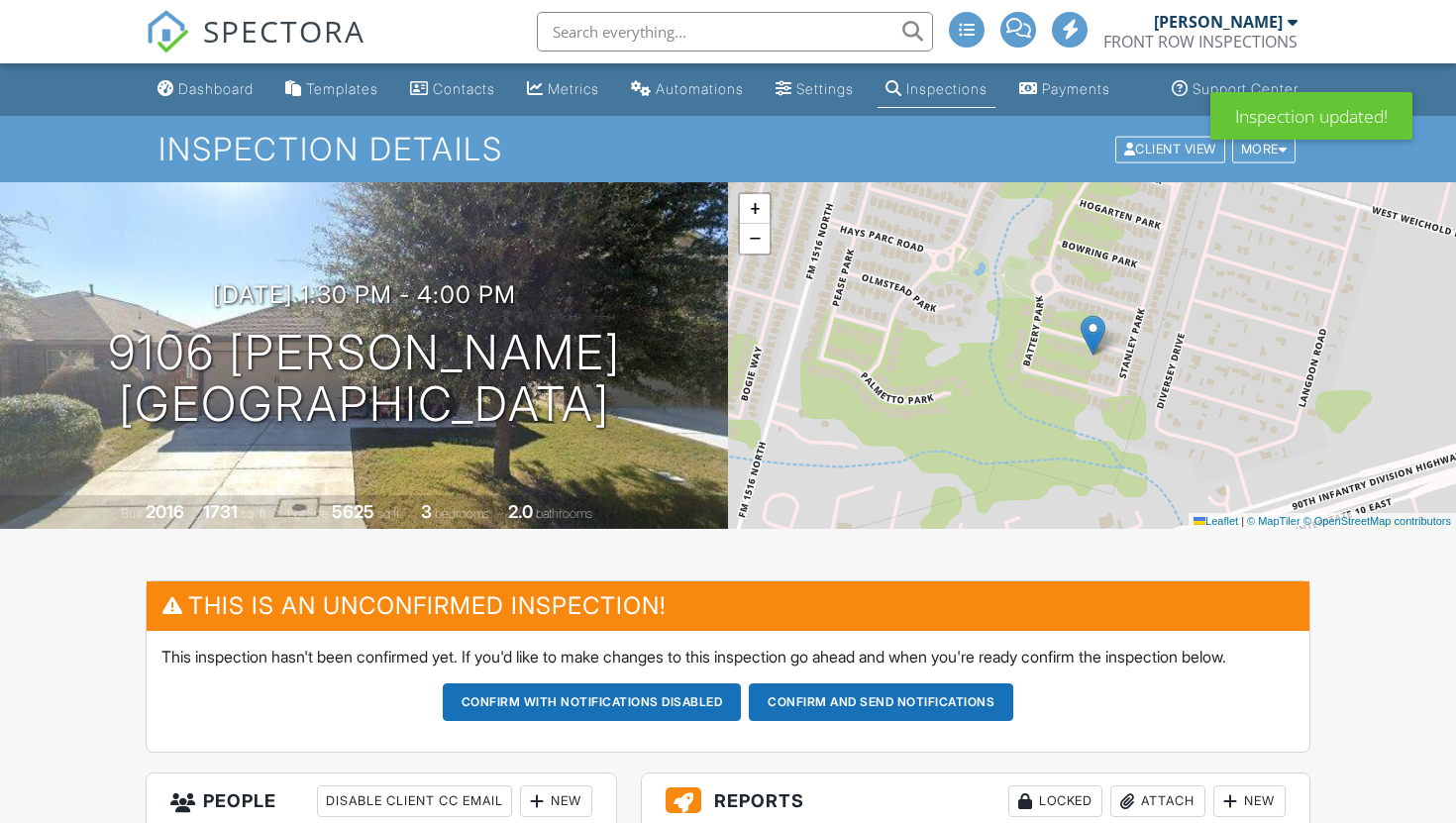 scroll, scrollTop: 163, scrollLeft: 0, axis: vertical 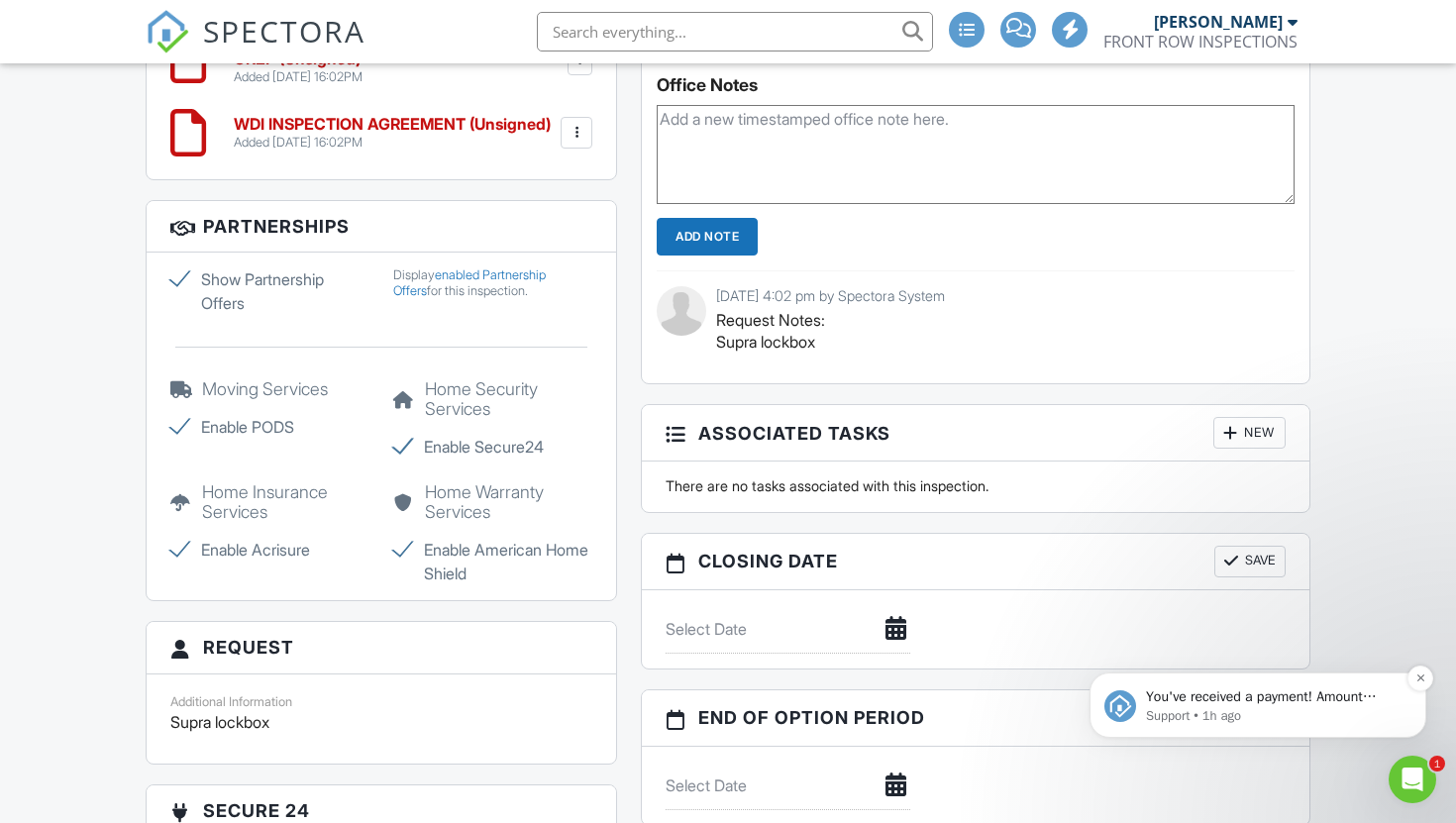 click on "Support • 1h ago" at bounding box center [1274, 716] 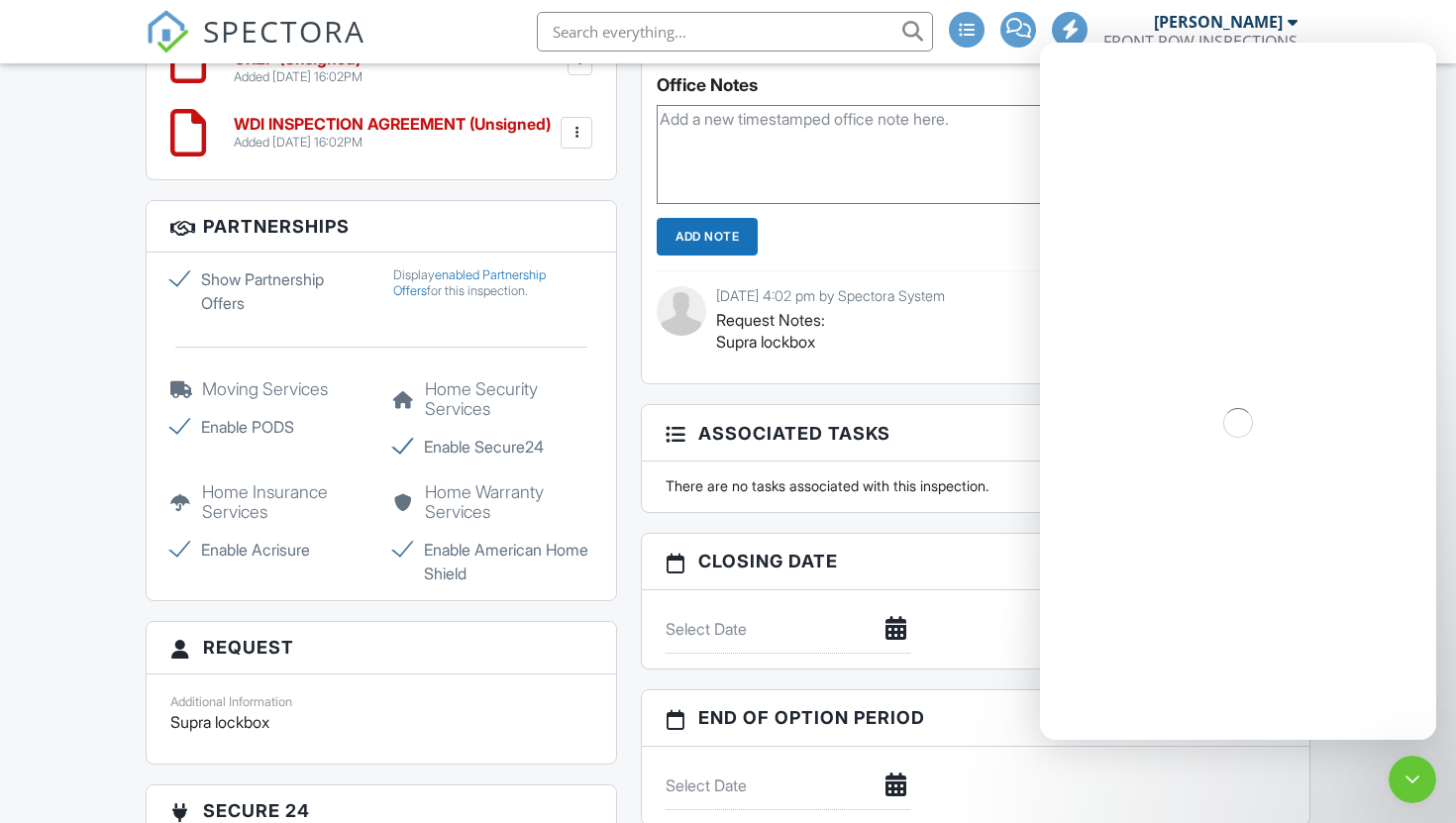 scroll, scrollTop: 0, scrollLeft: 0, axis: both 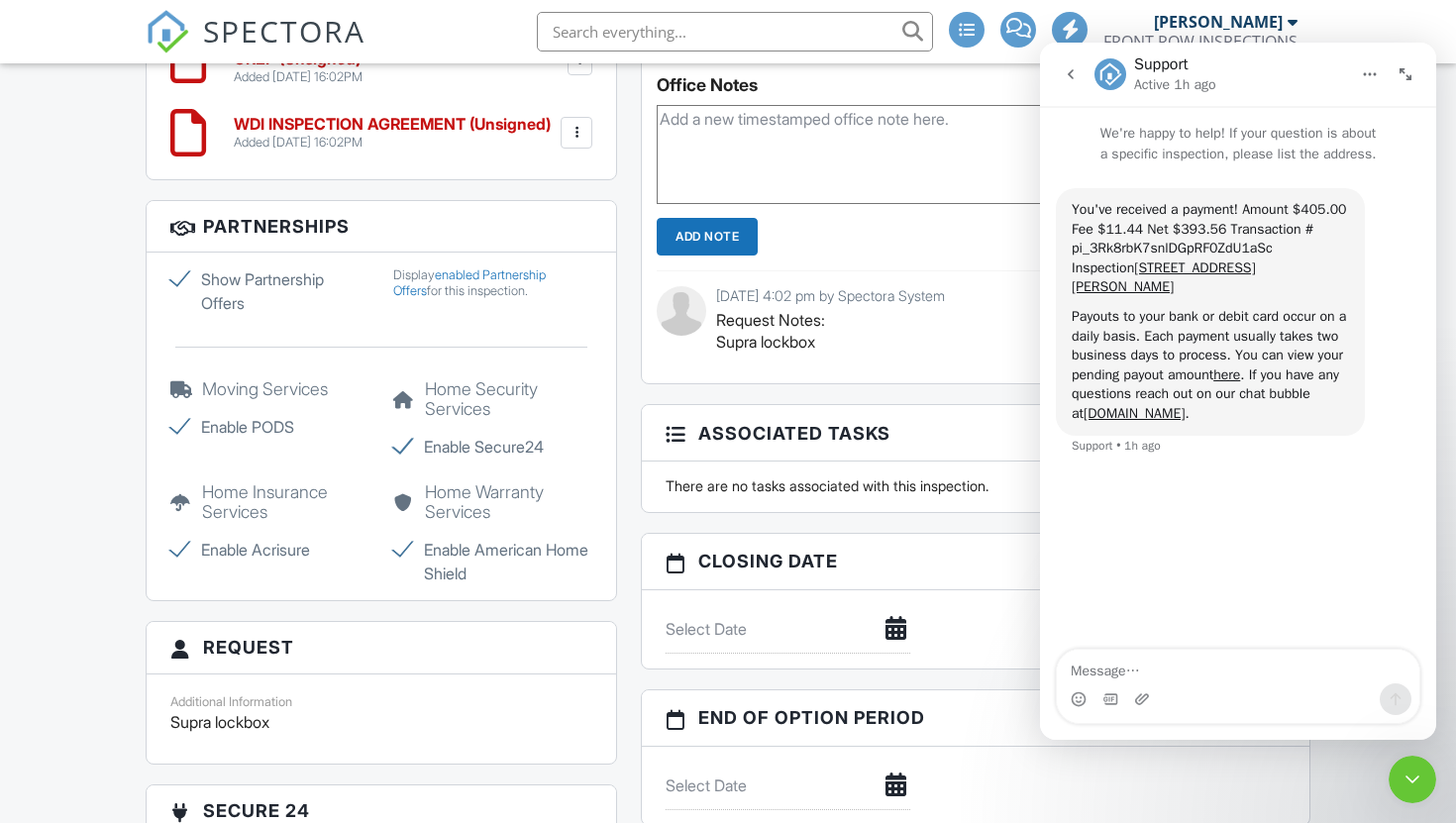 click 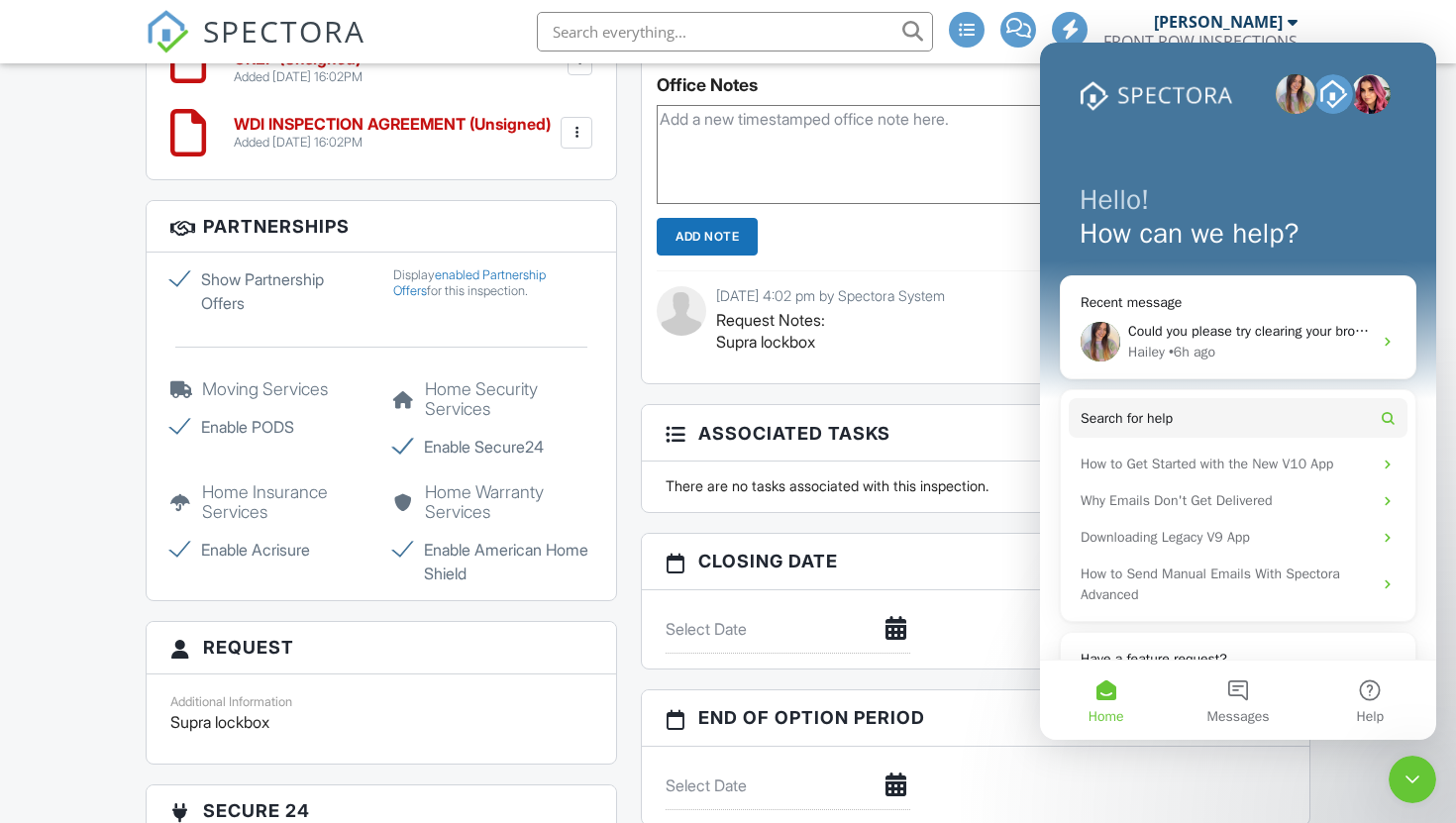click at bounding box center (1412, 779) 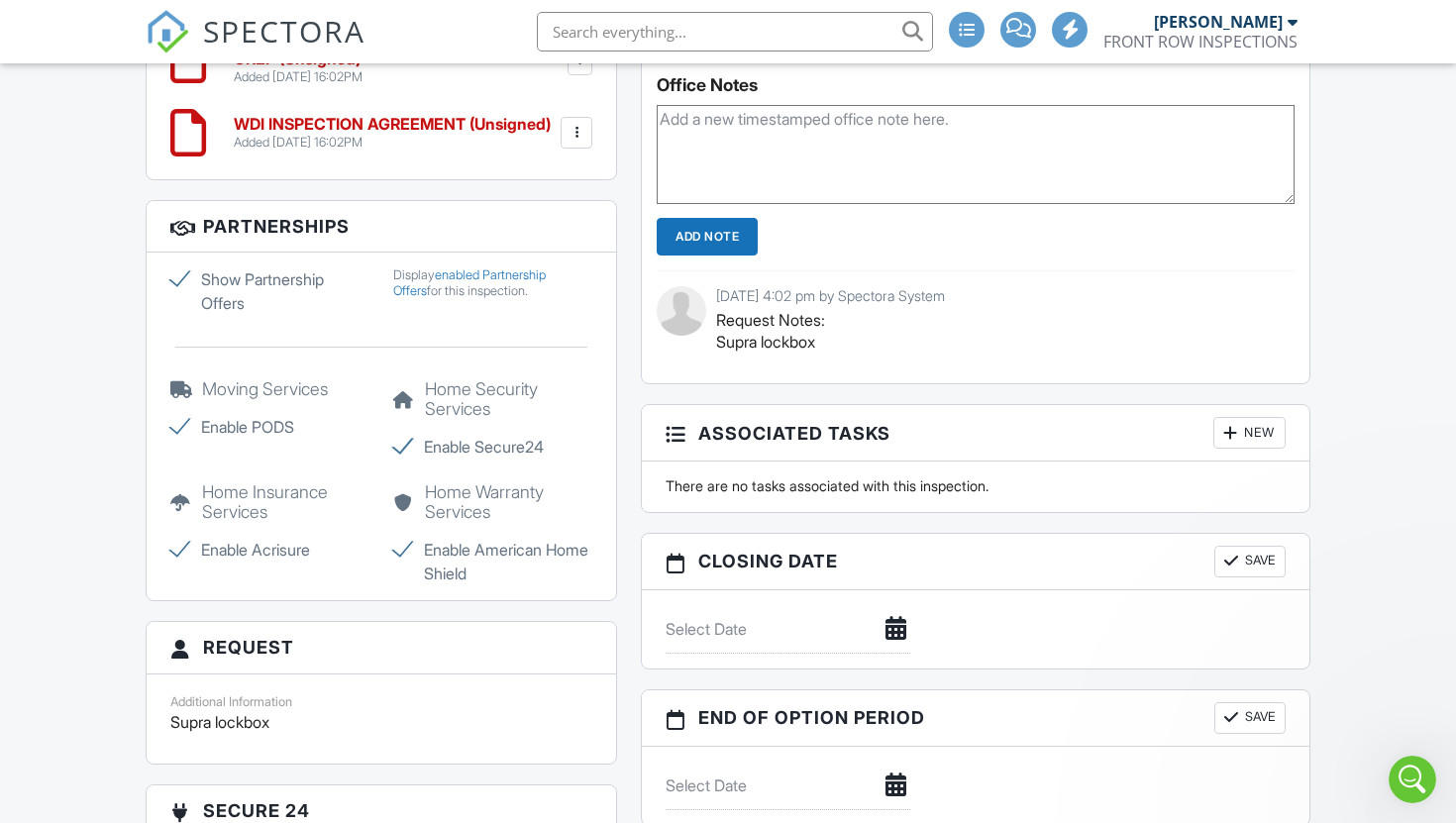 scroll, scrollTop: 0, scrollLeft: 0, axis: both 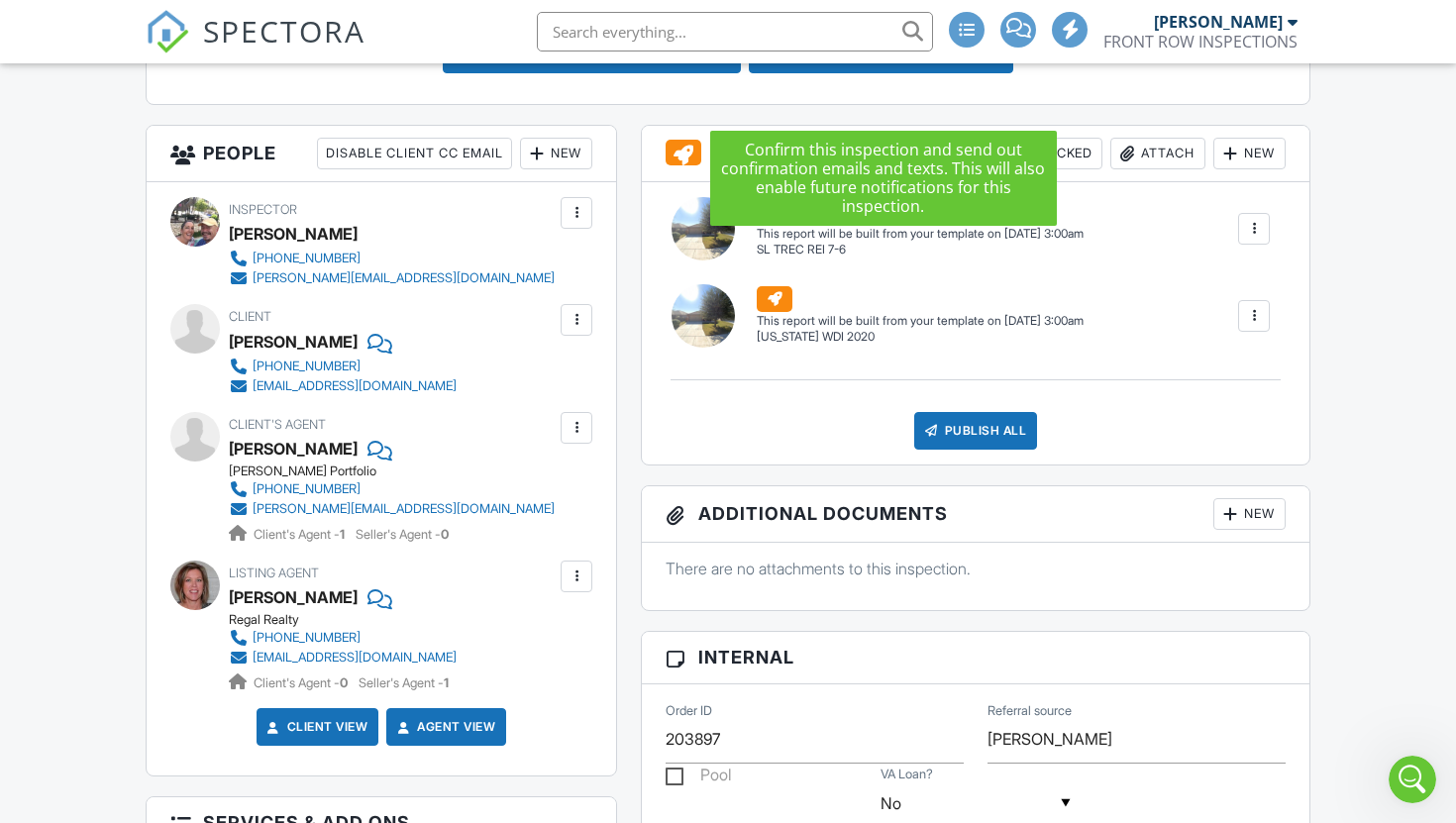 click on "Confirm and send notifications" at bounding box center (592, 54) 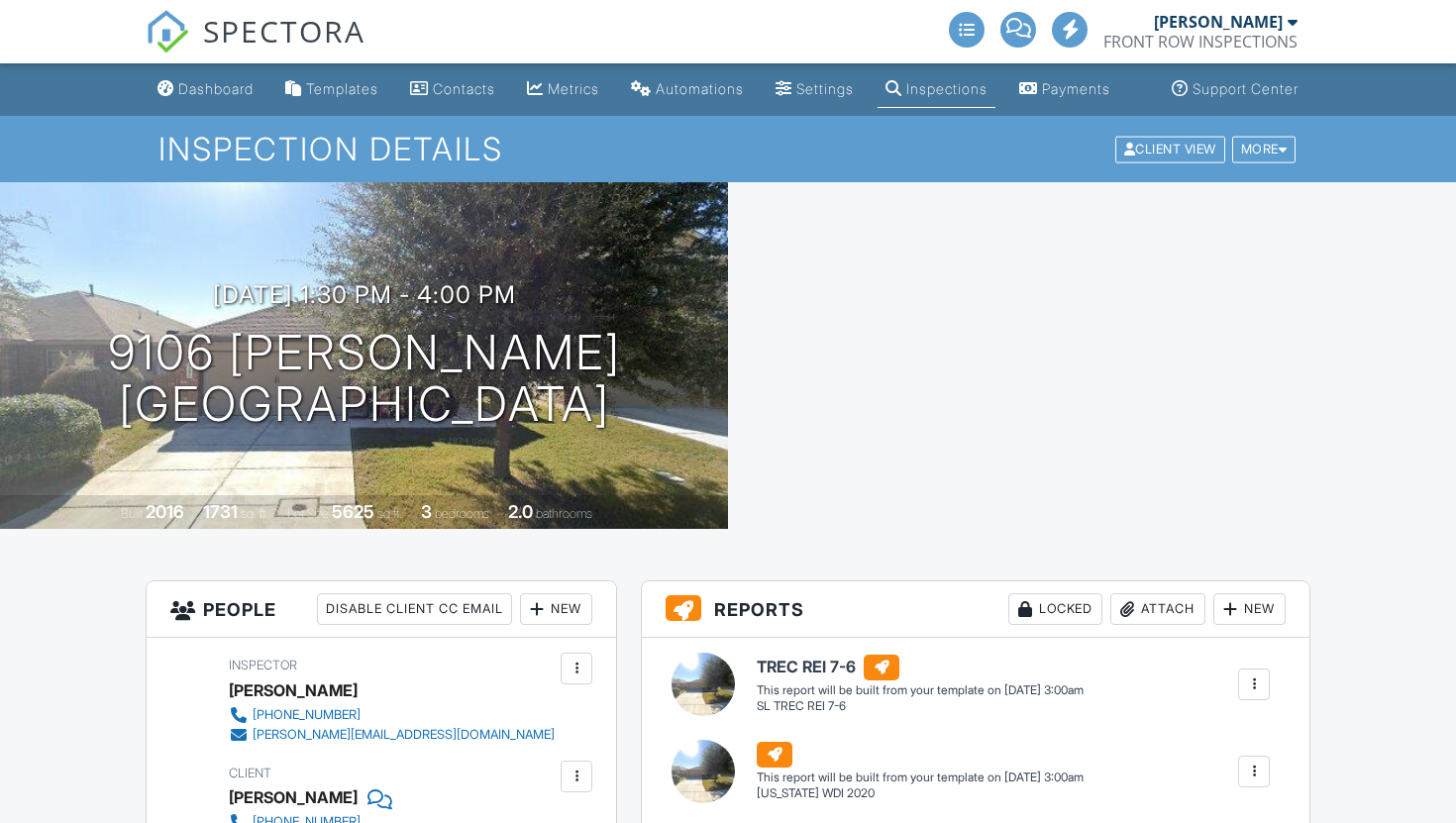 scroll, scrollTop: 0, scrollLeft: 0, axis: both 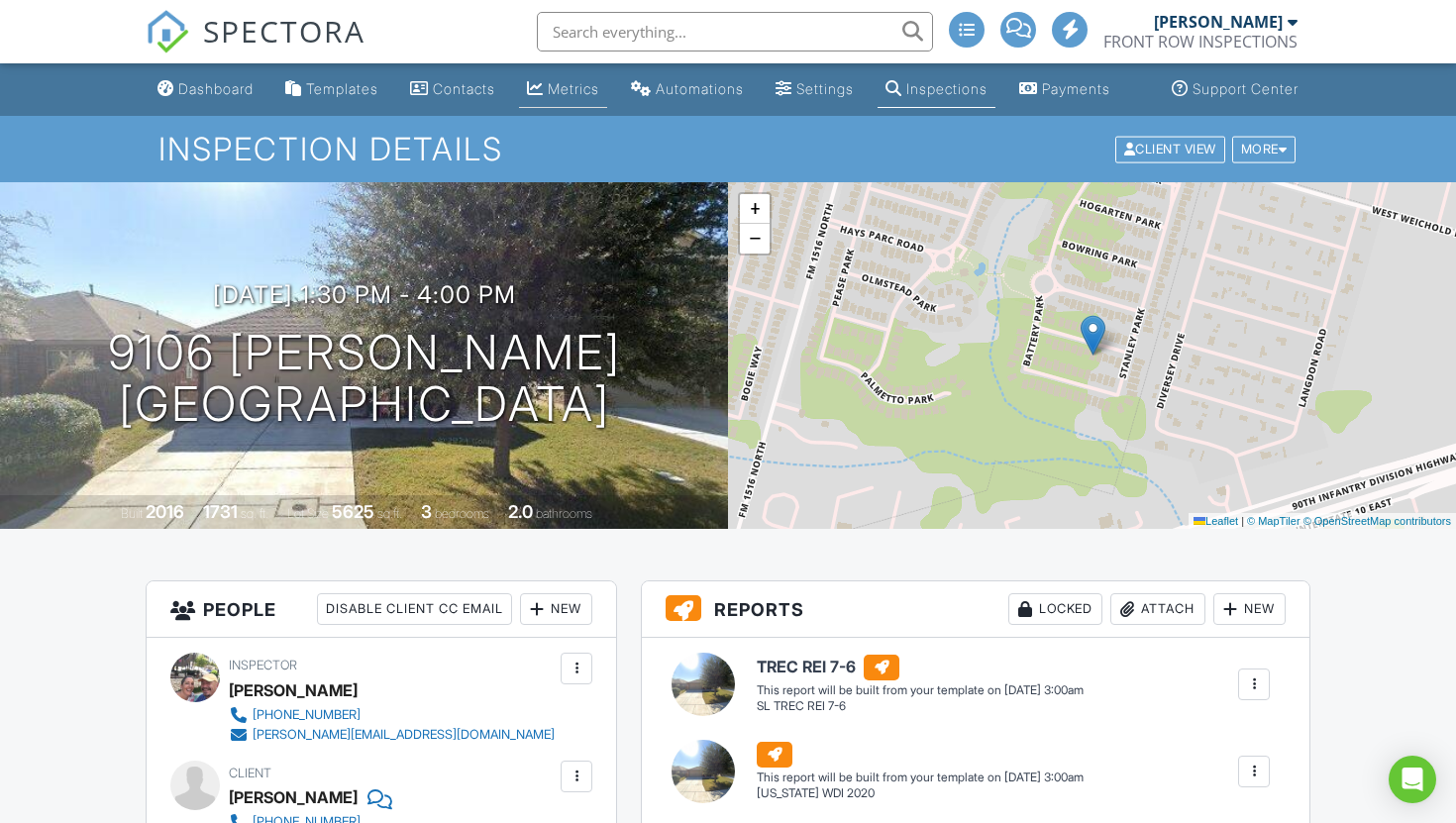 click on "Metrics" at bounding box center [563, 89] 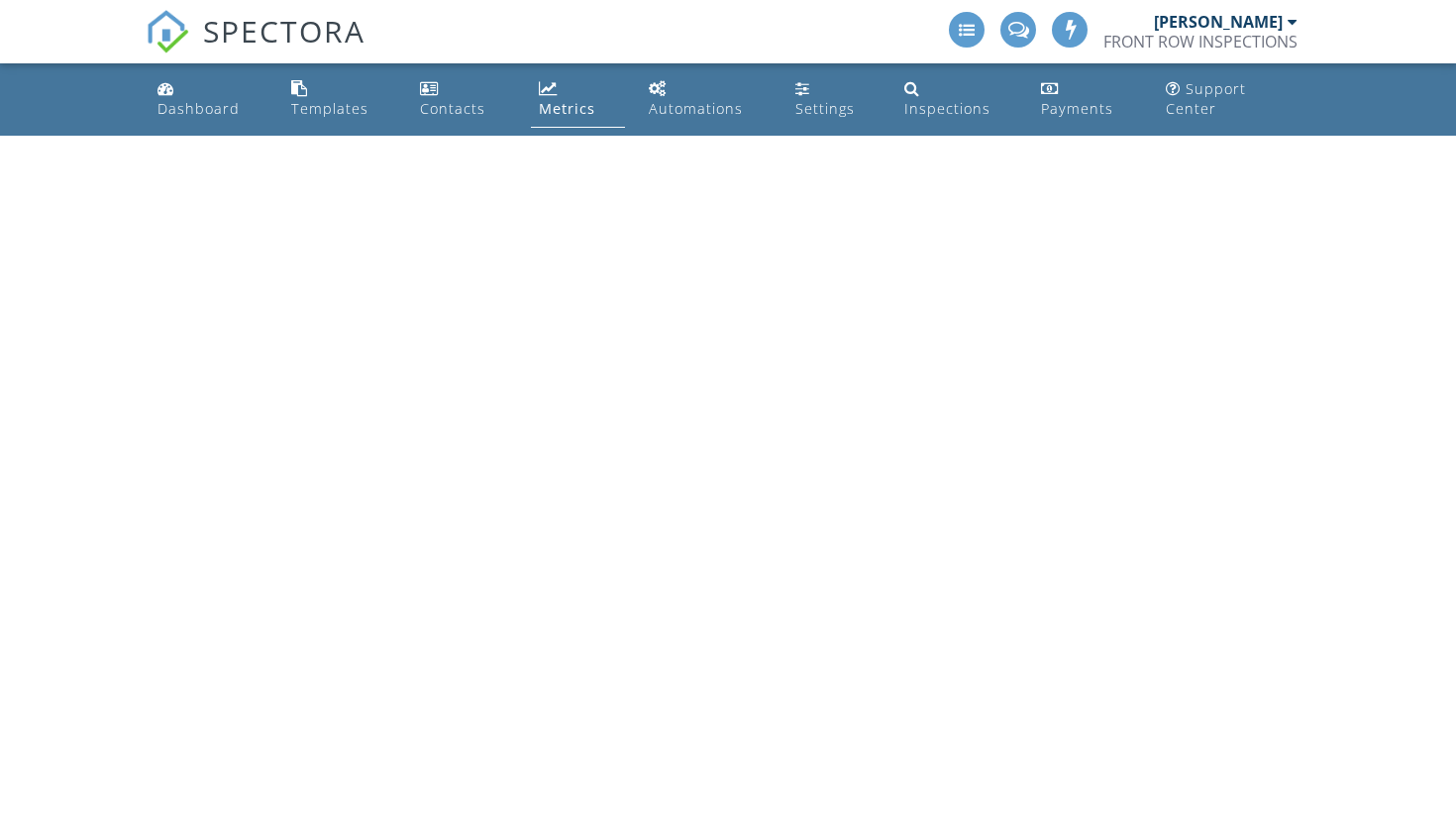 scroll, scrollTop: 0, scrollLeft: 0, axis: both 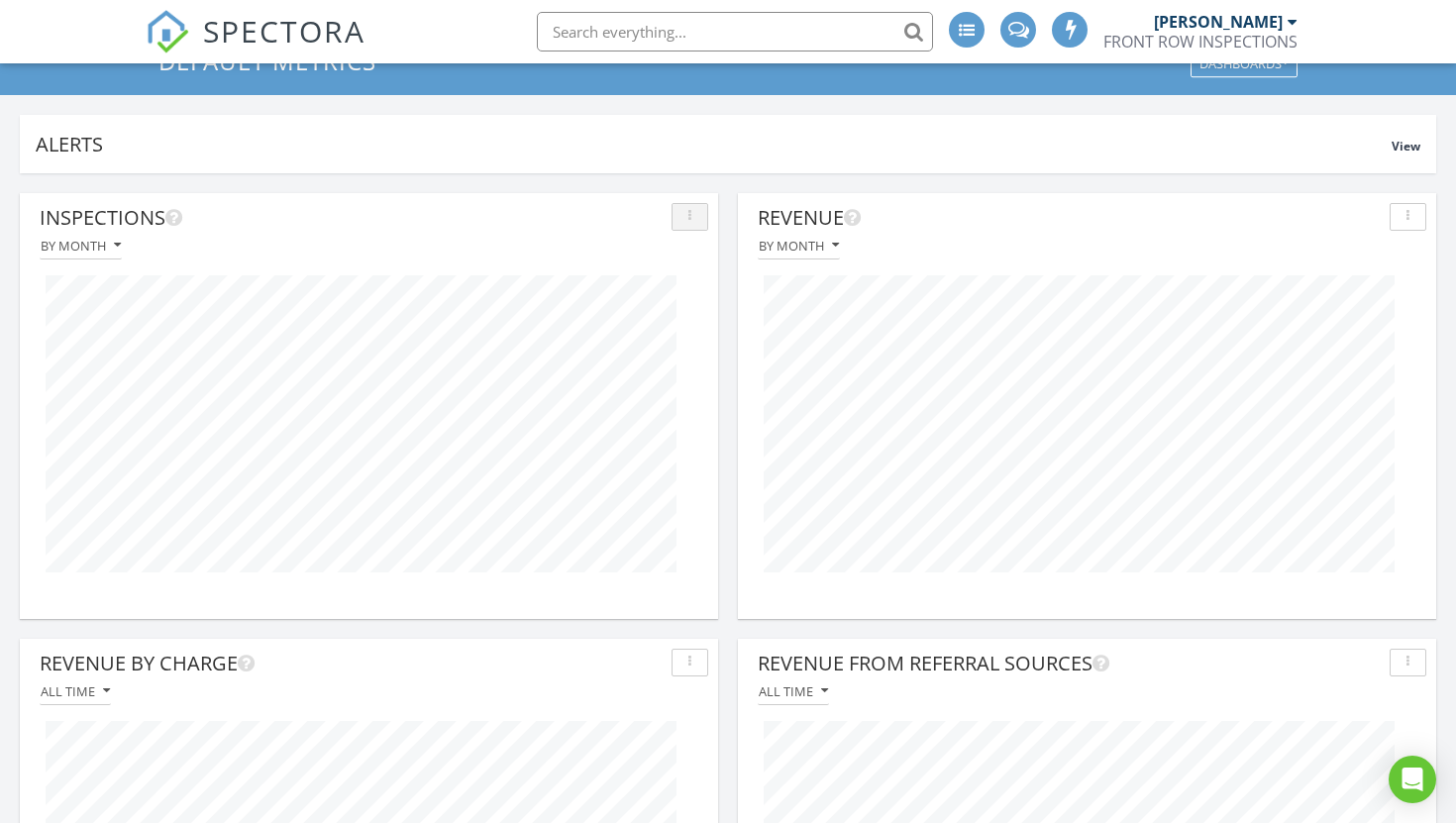 click at bounding box center (689, 217) 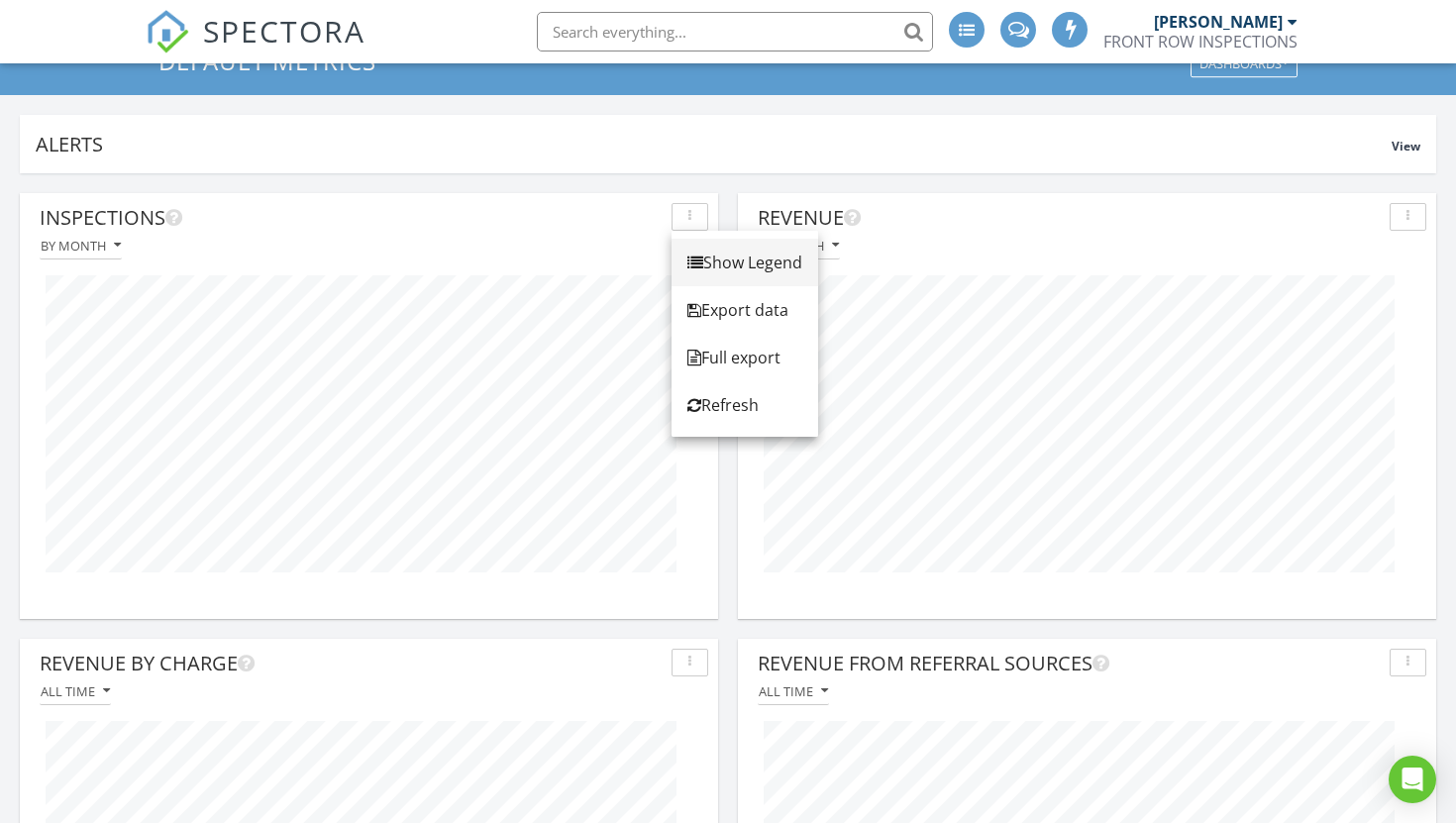 click on "Show
Legend" at bounding box center [745, 262] 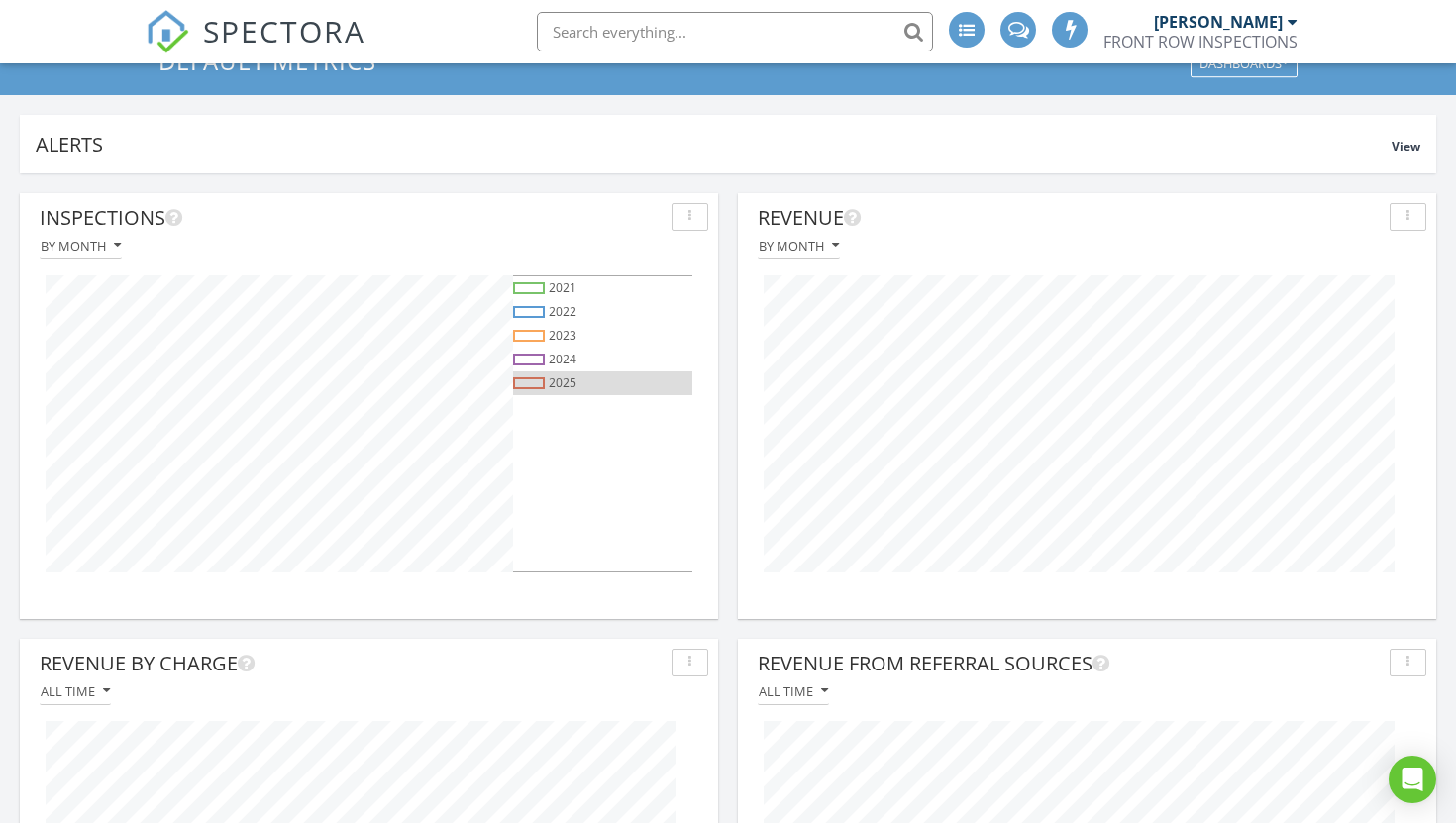 click at bounding box center [529, 383] 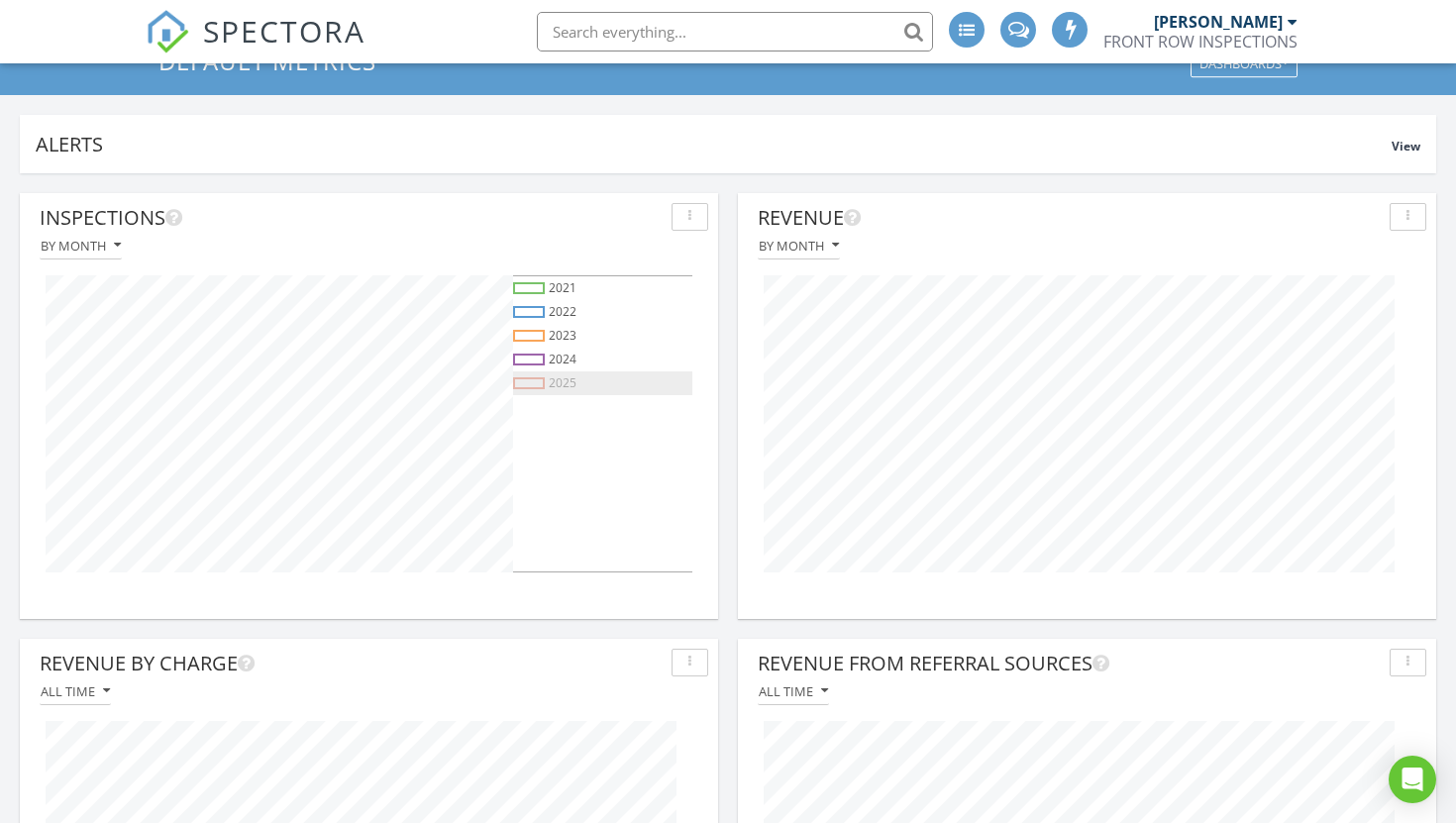 click at bounding box center [529, 383] 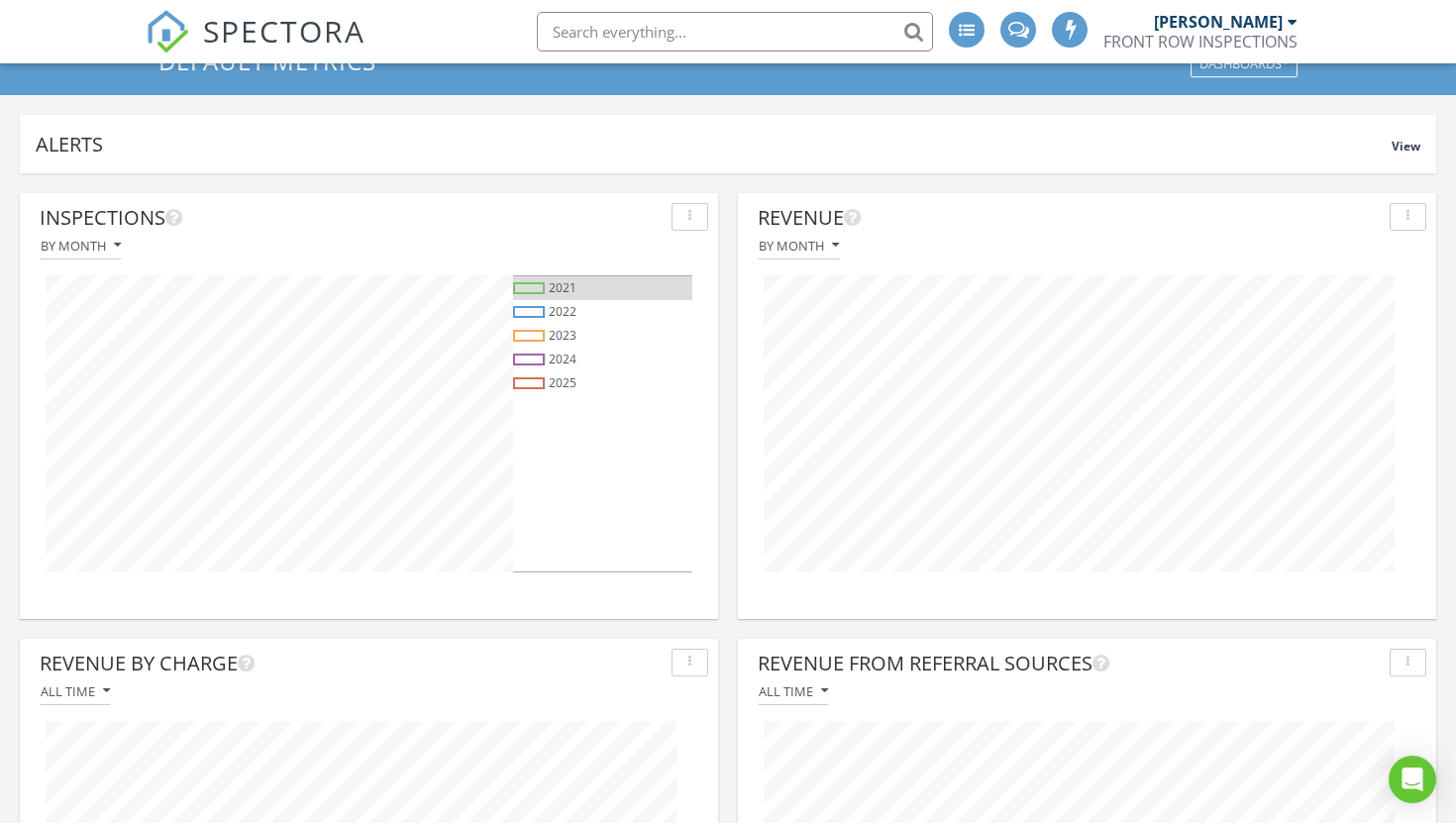 click at bounding box center (529, 288) 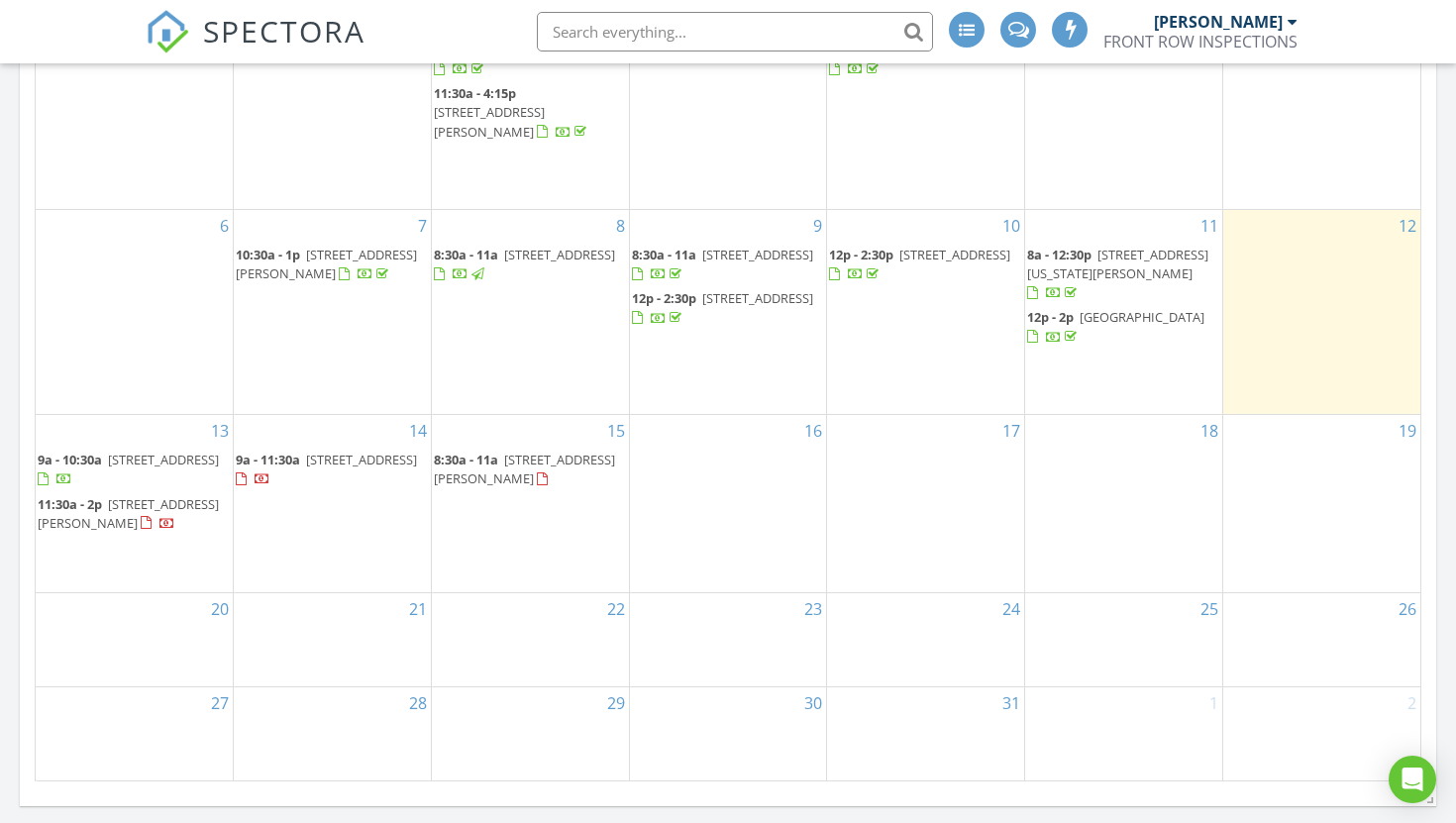 scroll, scrollTop: 0, scrollLeft: 0, axis: both 